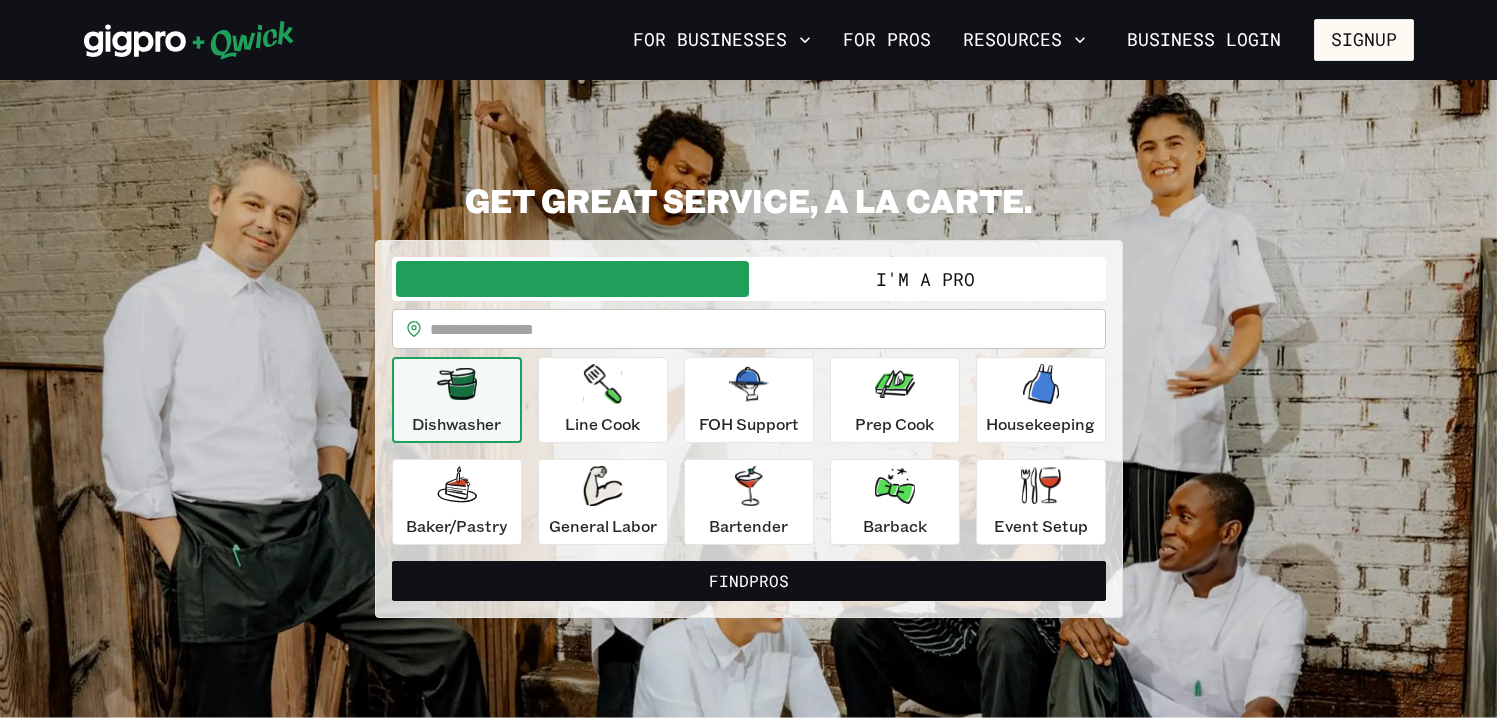 scroll, scrollTop: 0, scrollLeft: 0, axis: both 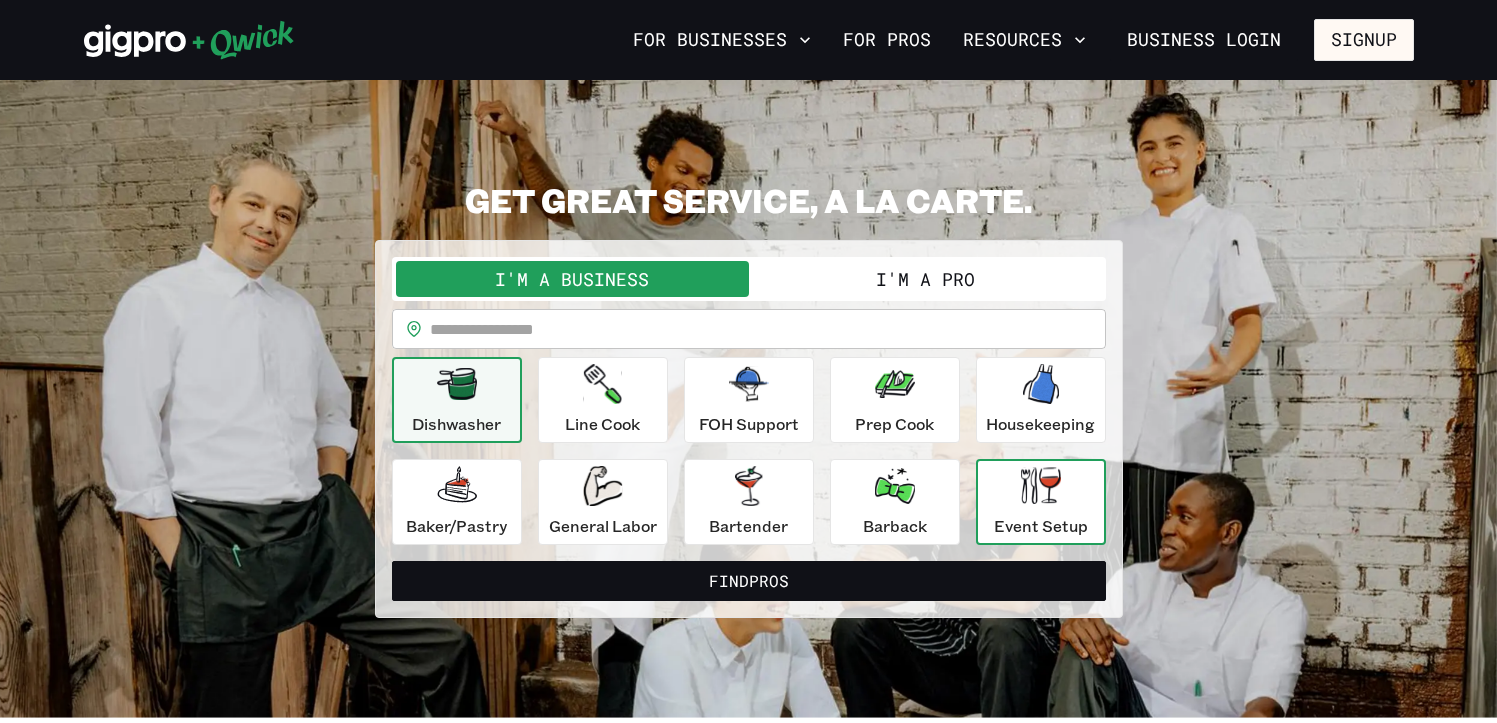 click on "Event Setup" at bounding box center [1041, 502] 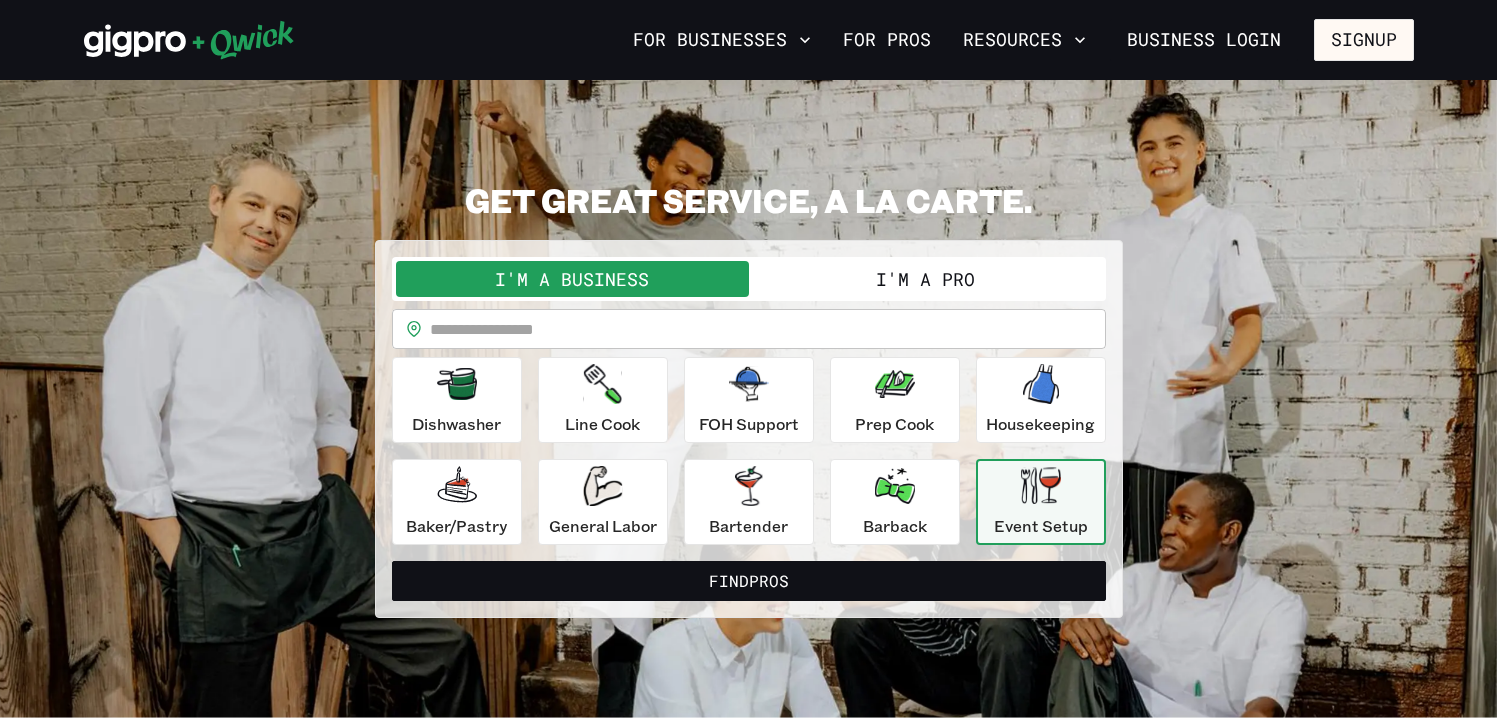 click on "I'm a Pro" at bounding box center (925, 279) 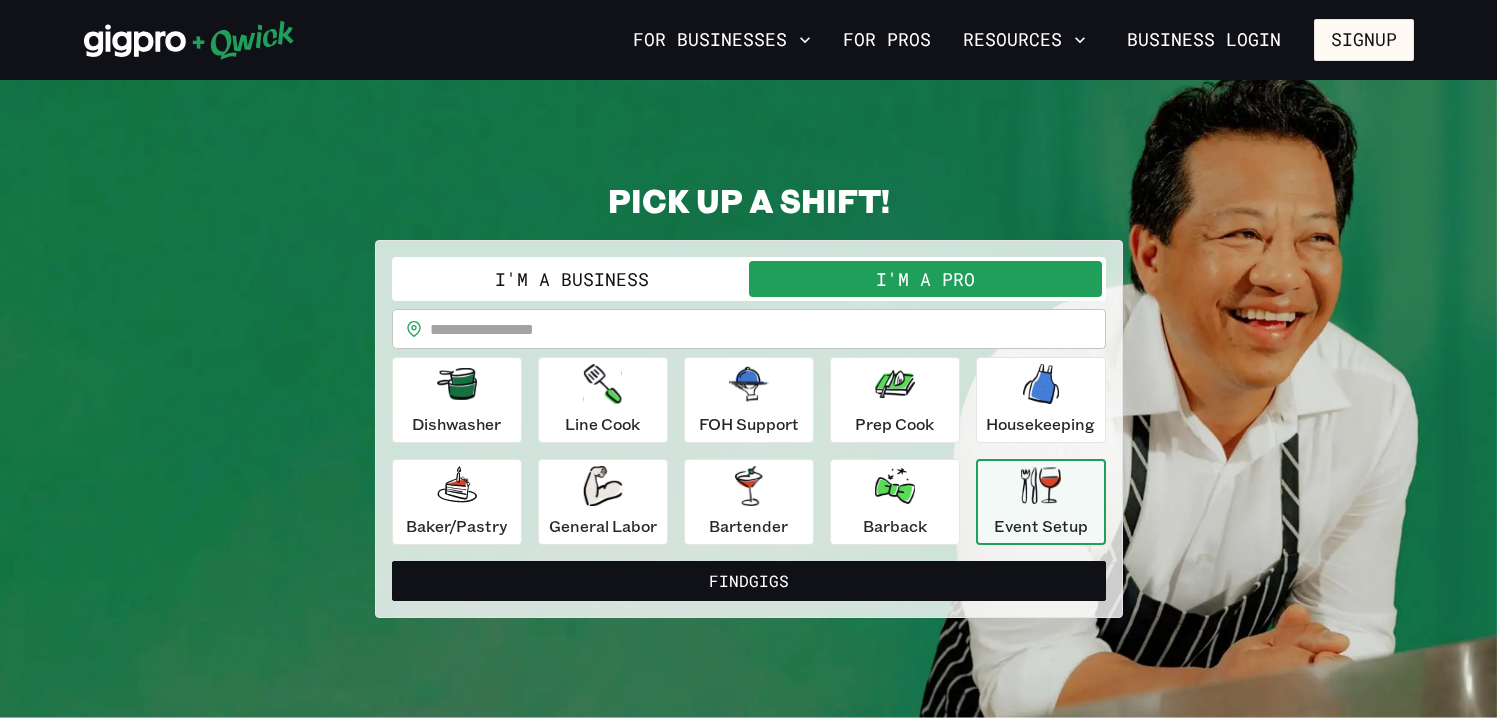 click at bounding box center (768, 329) 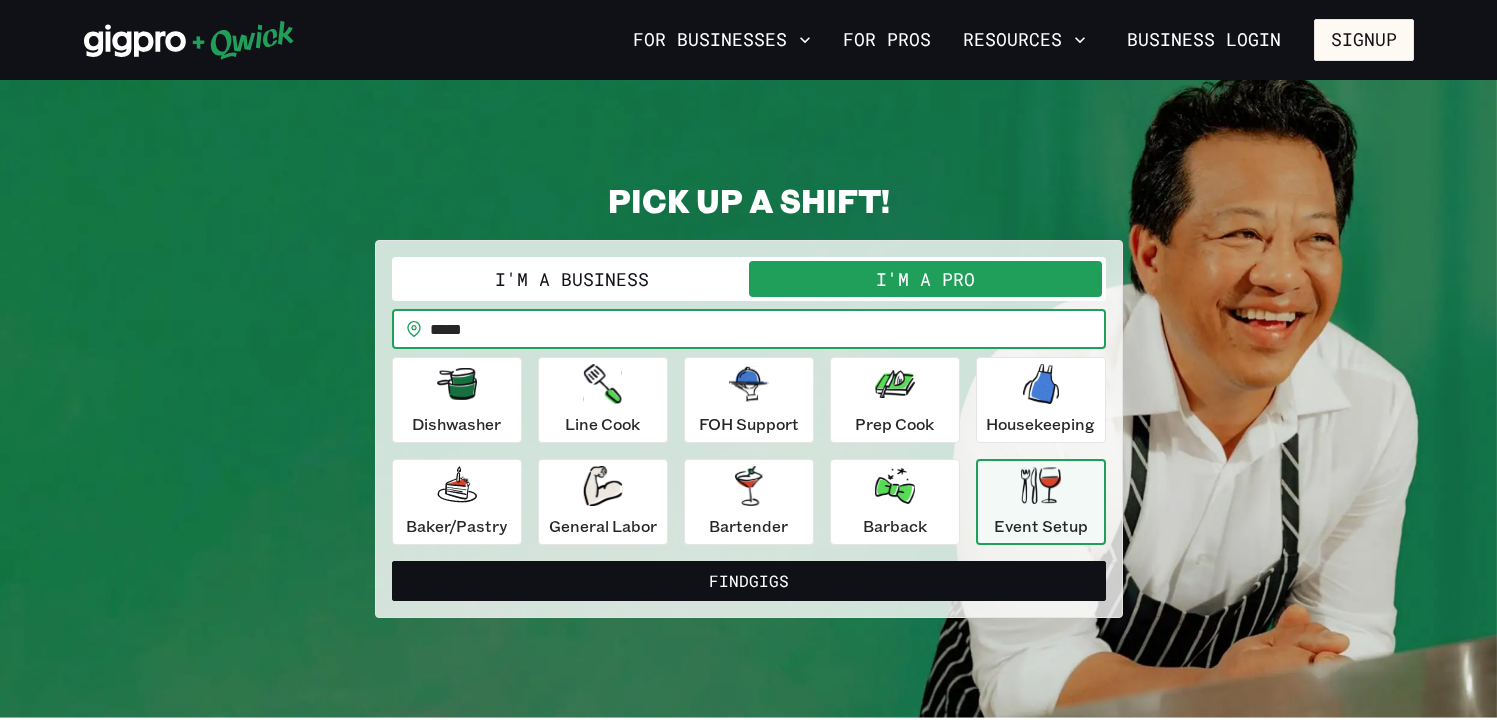 type on "*****" 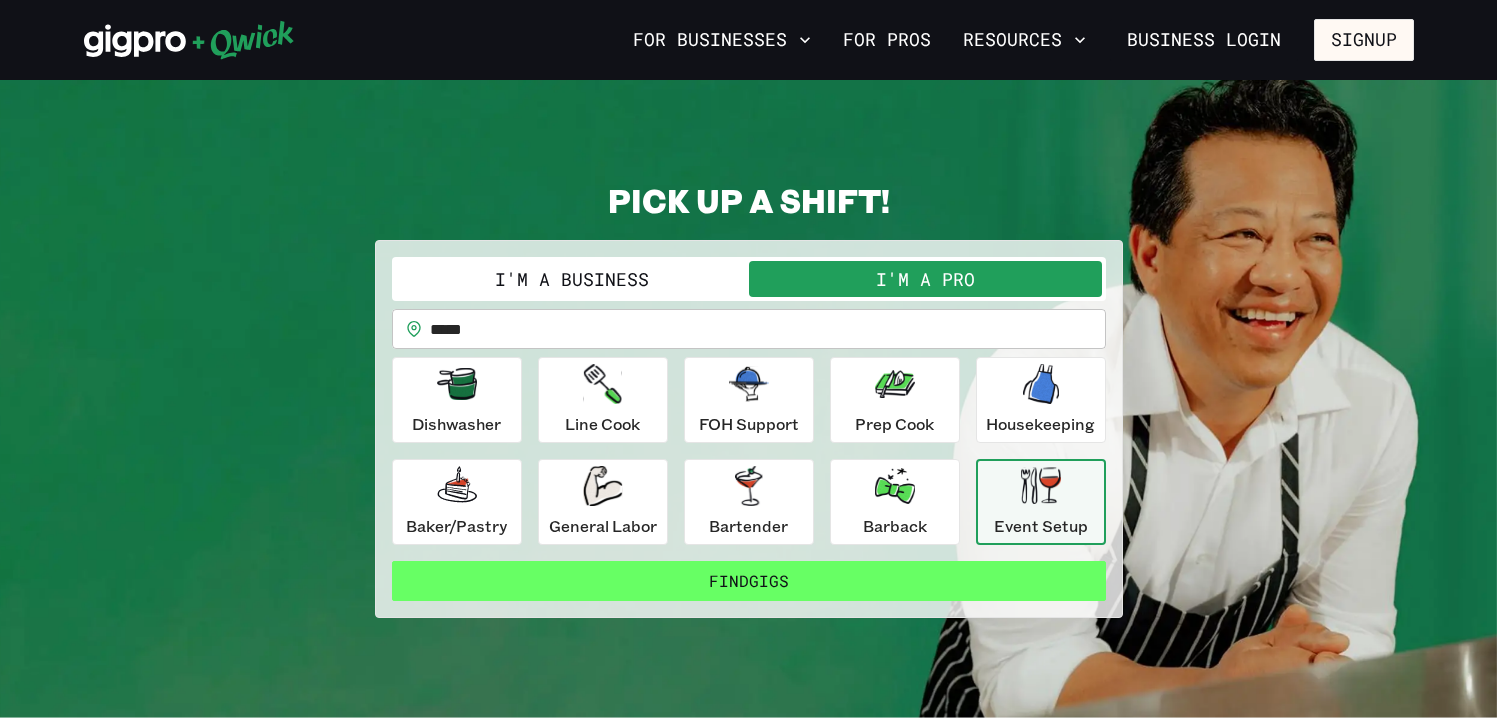 click on "Find  Gigs" at bounding box center [749, 581] 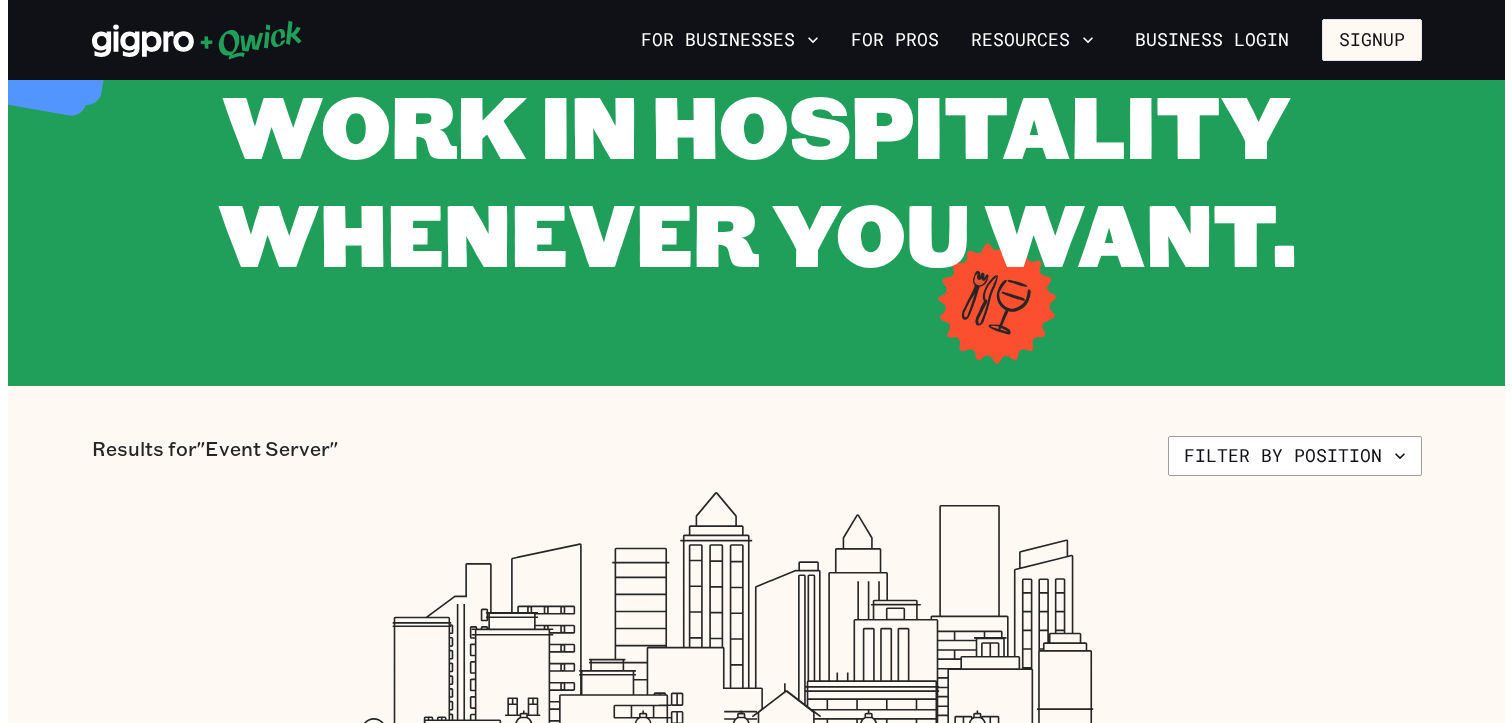 scroll, scrollTop: 100, scrollLeft: 0, axis: vertical 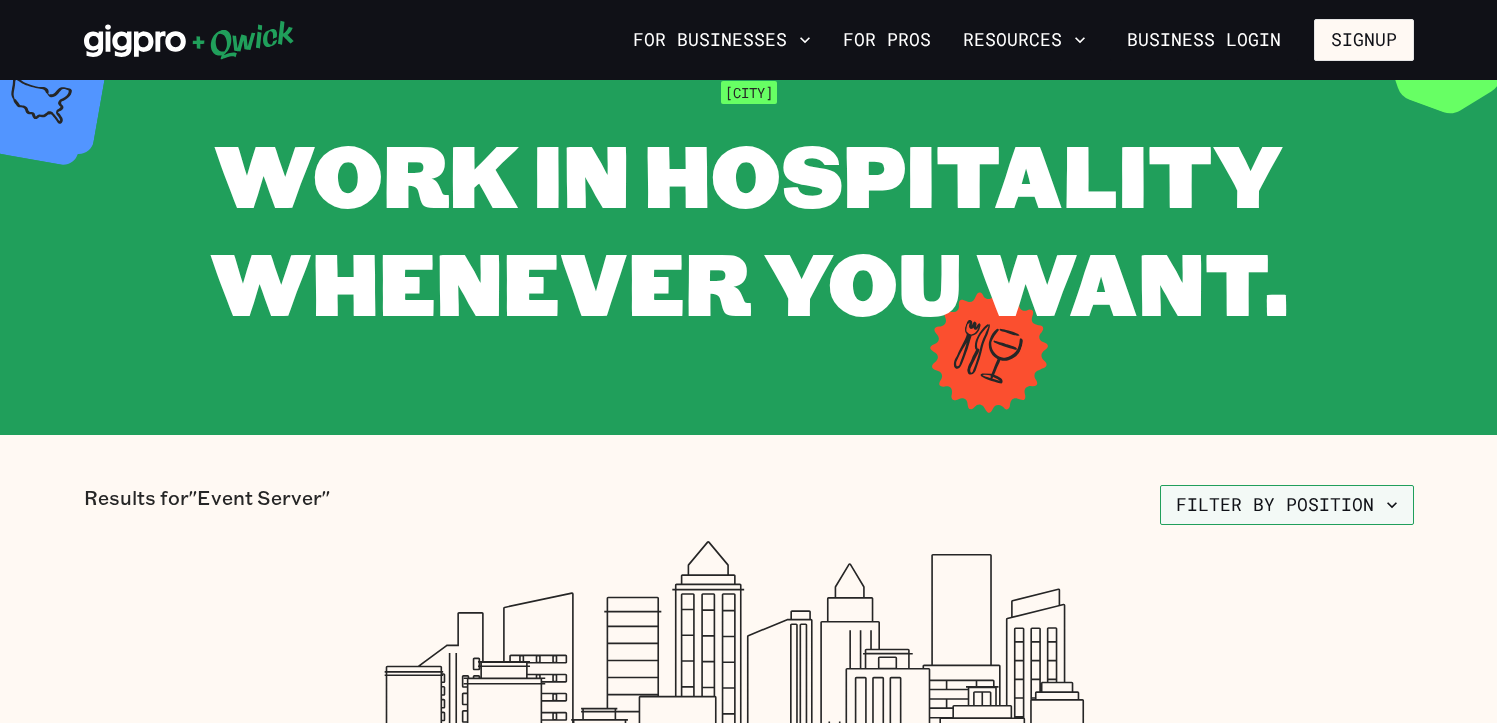 click on "Filter by position" at bounding box center (1287, 505) 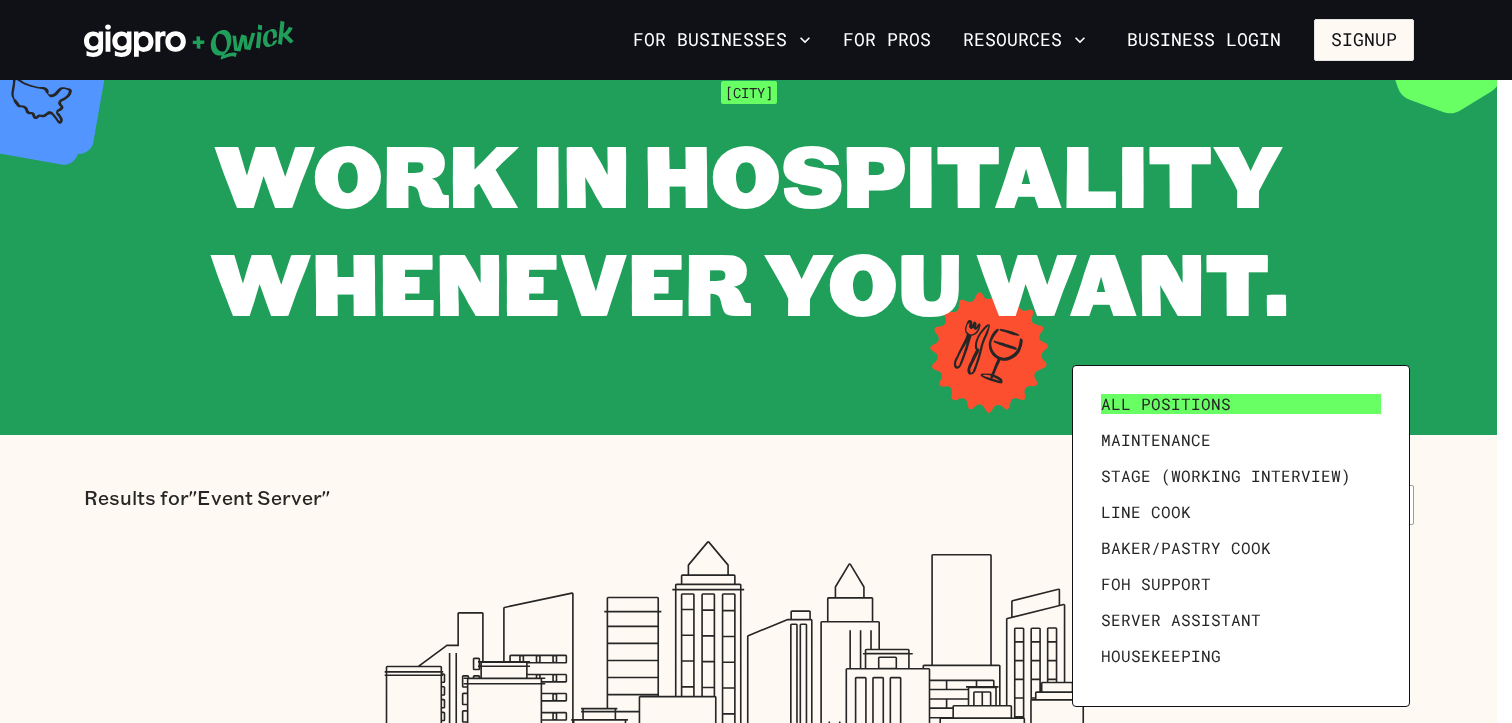 click on "All Positions" at bounding box center (1241, 404) 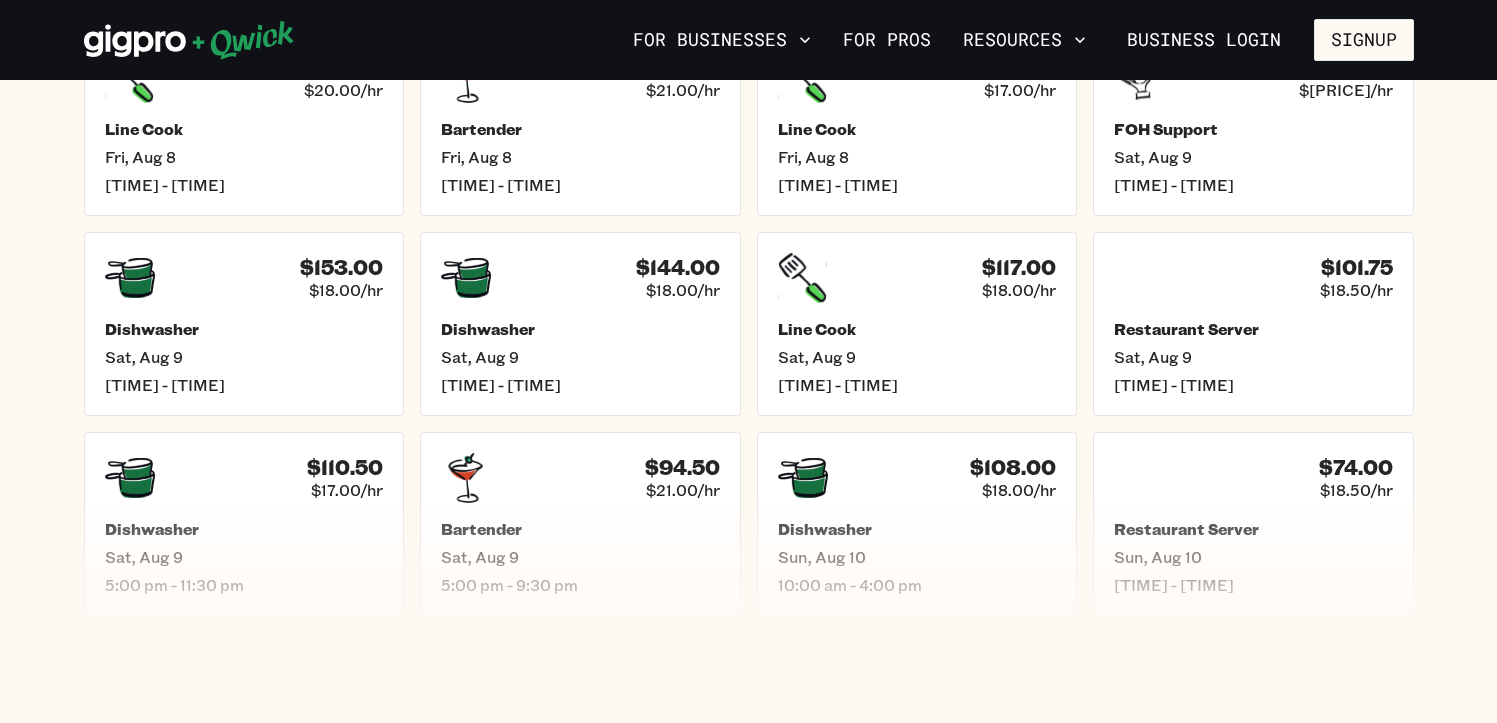 scroll, scrollTop: 900, scrollLeft: 0, axis: vertical 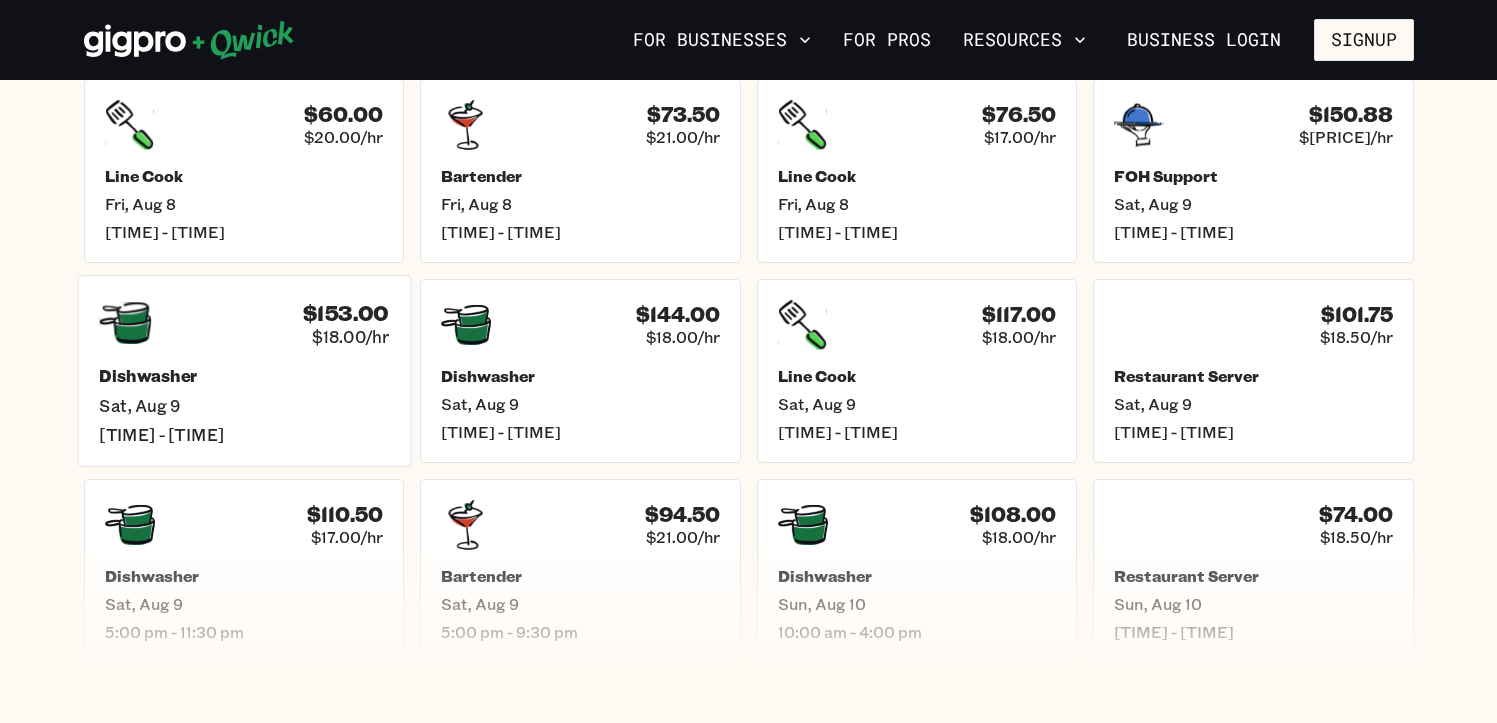 click 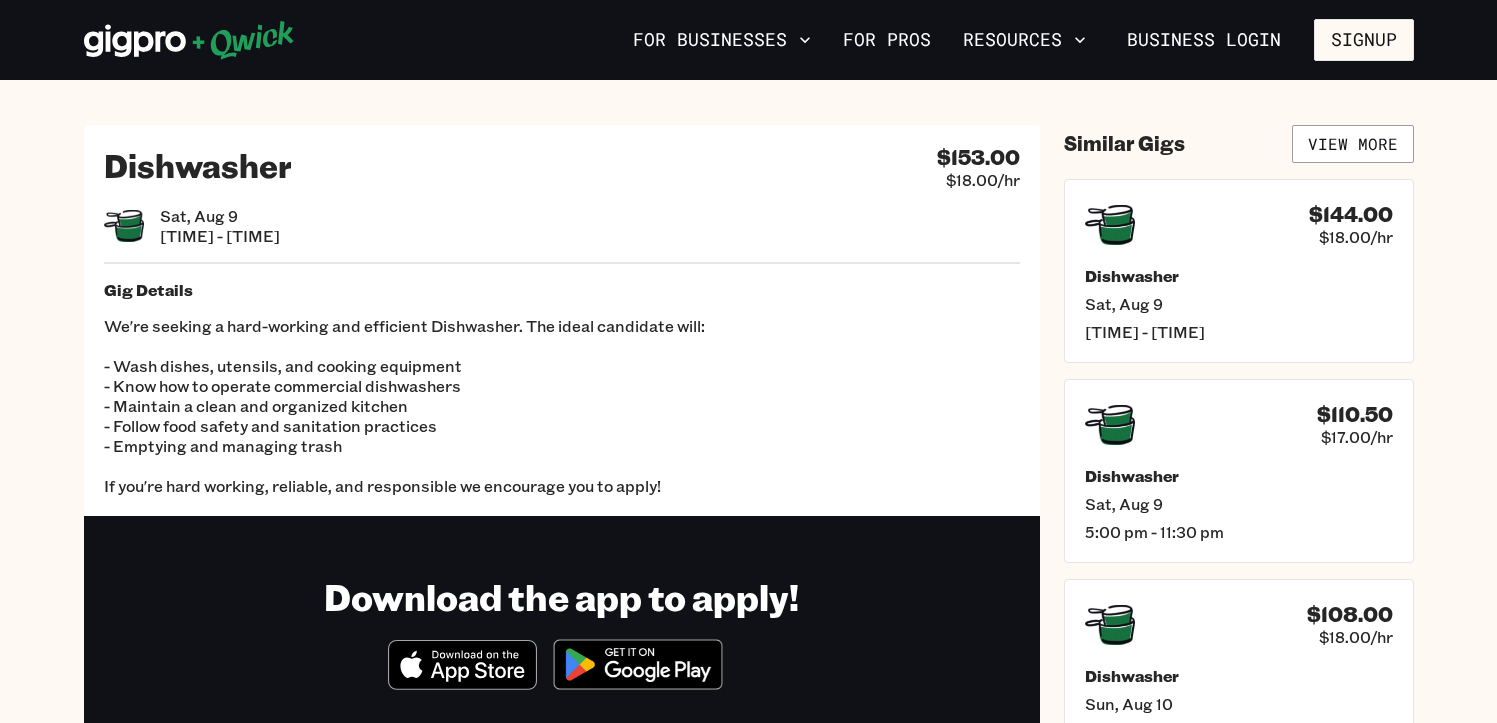 scroll, scrollTop: 0, scrollLeft: 0, axis: both 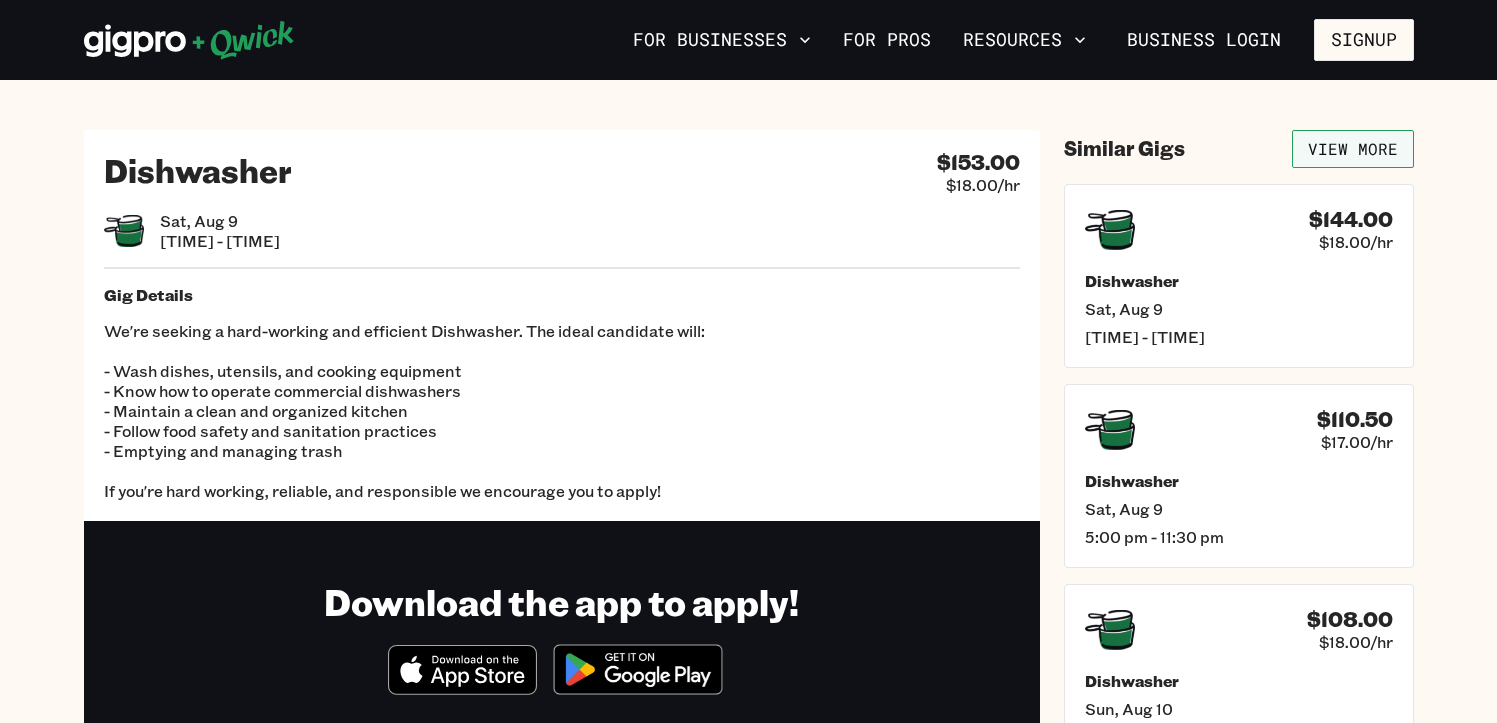 click on "View More" at bounding box center (1353, 149) 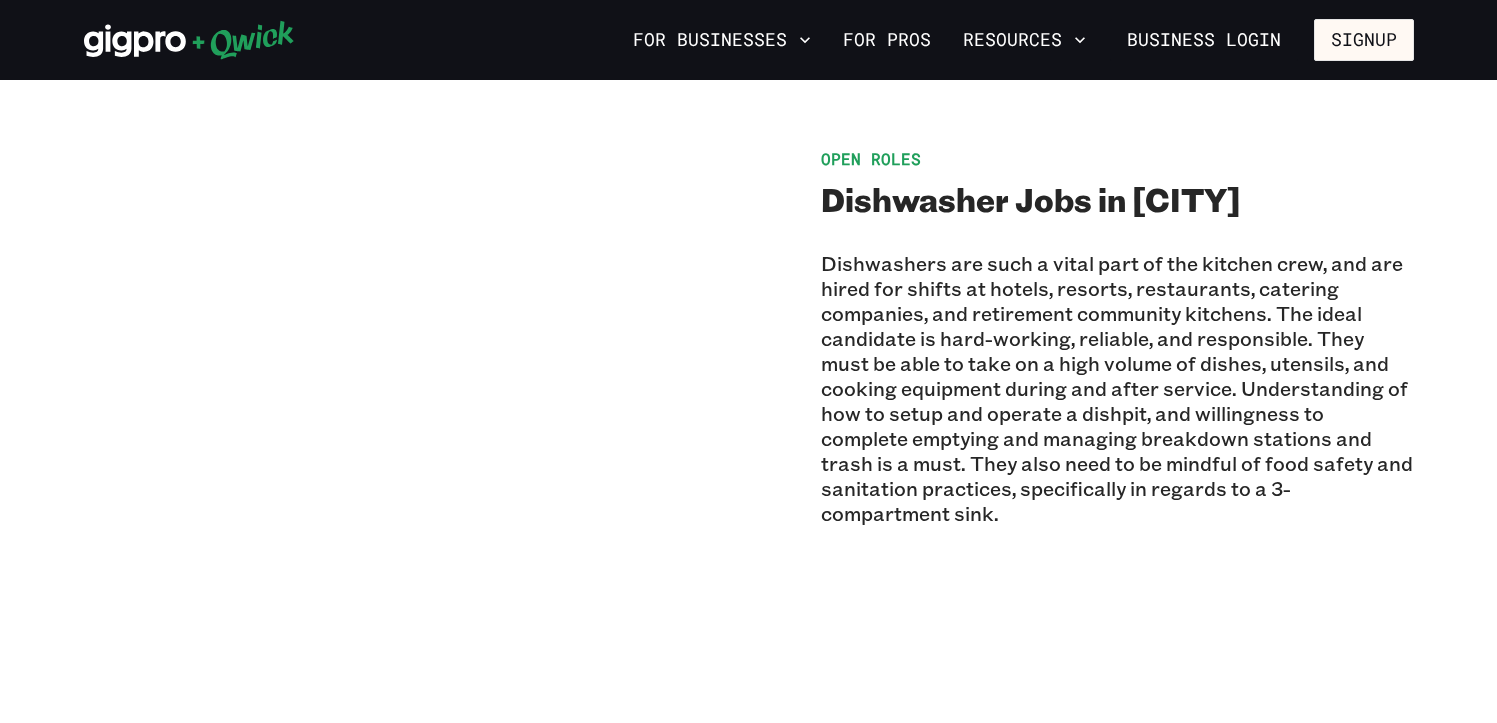 scroll, scrollTop: 1500, scrollLeft: 0, axis: vertical 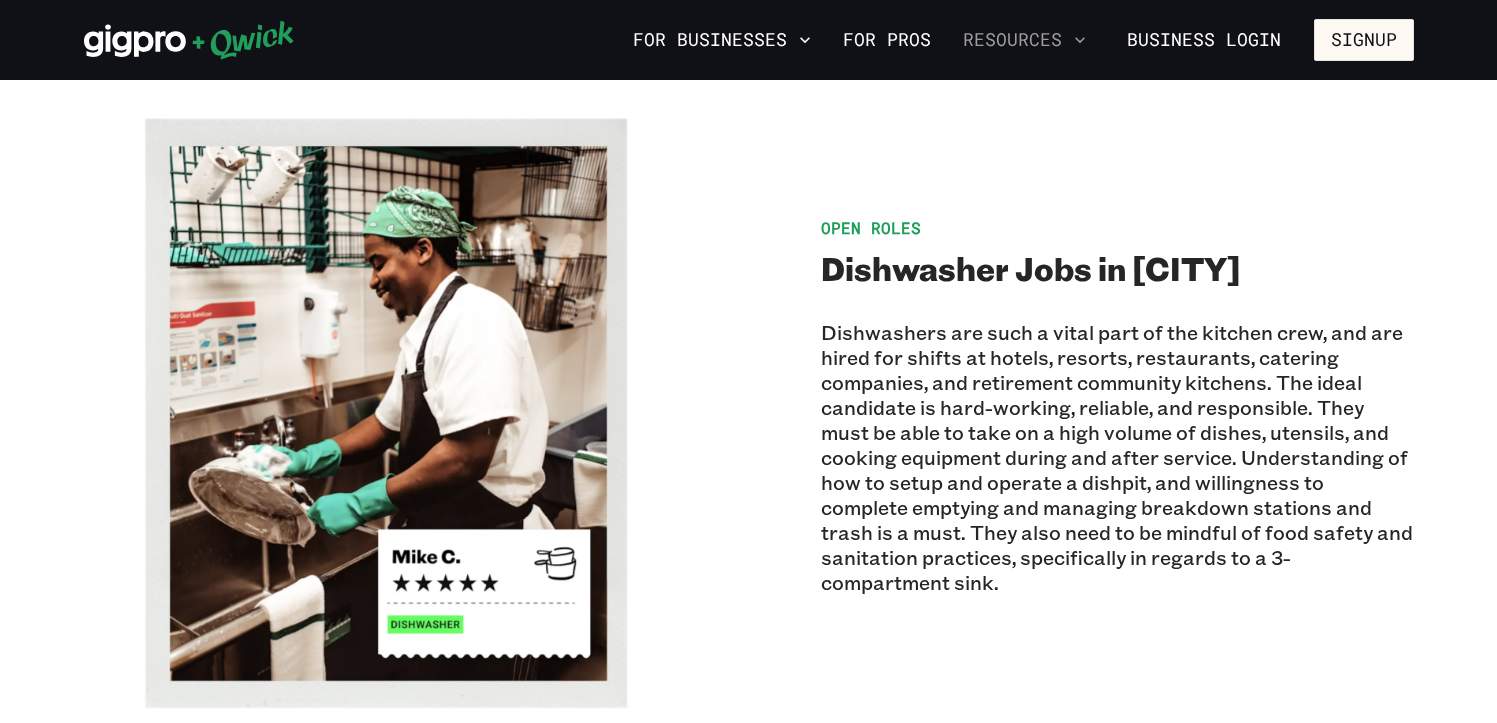 click on "Resources" at bounding box center (1024, 40) 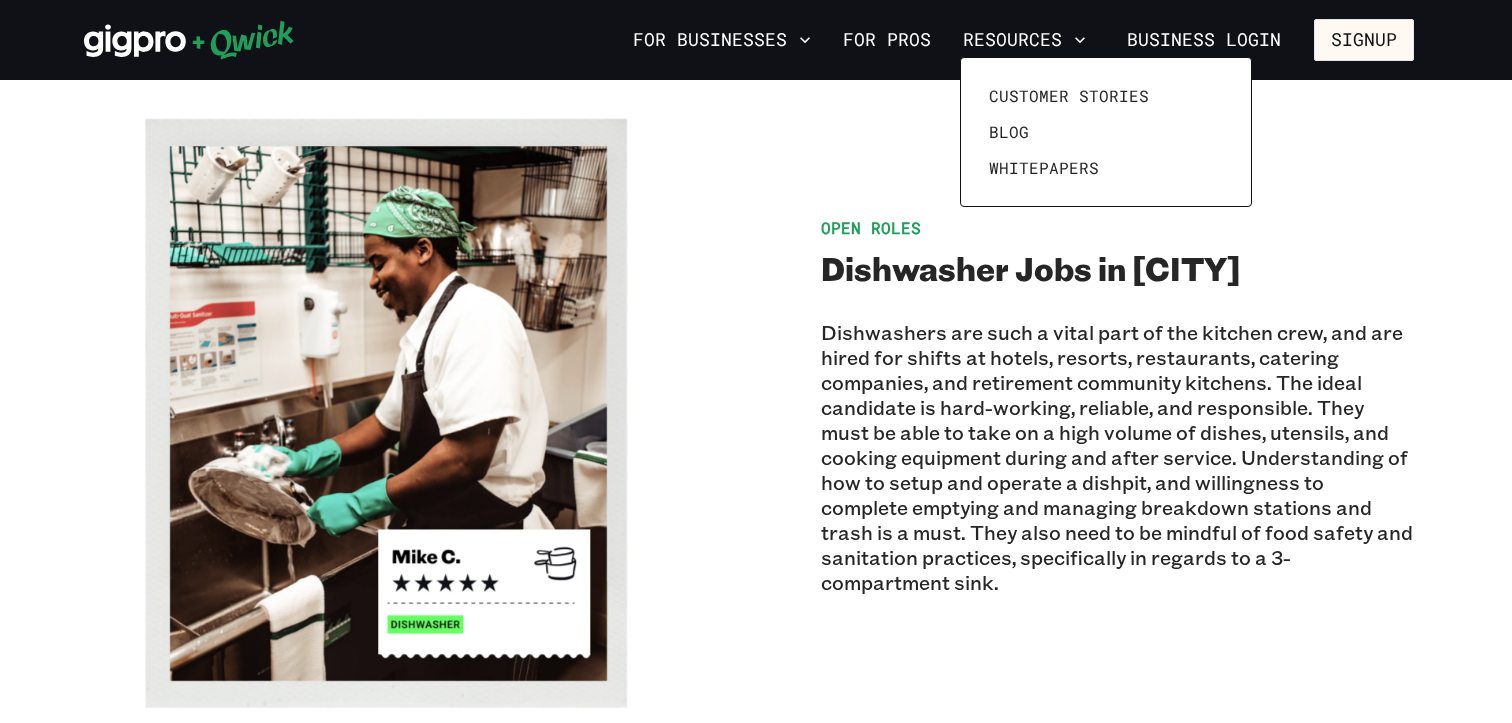 click at bounding box center [756, 361] 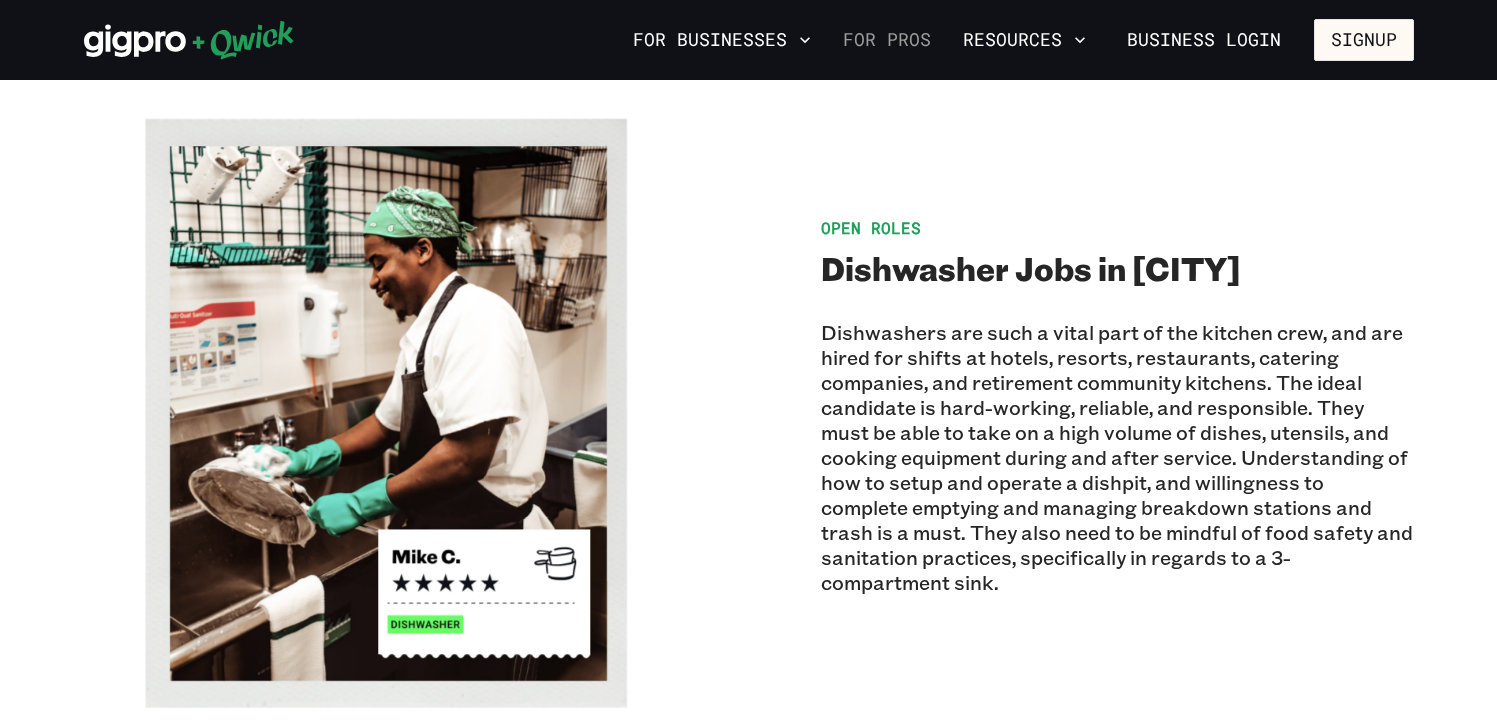 click on "For Pros" at bounding box center (887, 40) 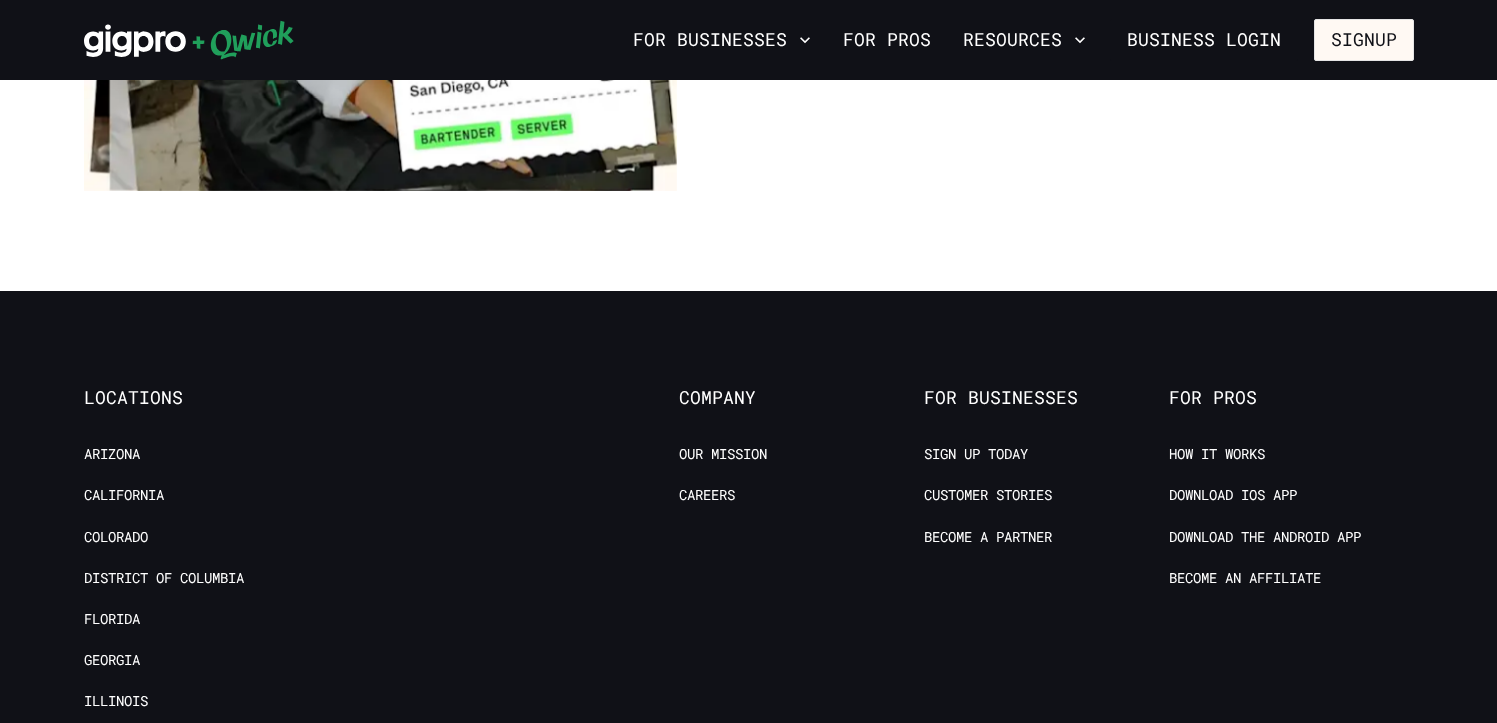 scroll, scrollTop: 3800, scrollLeft: 0, axis: vertical 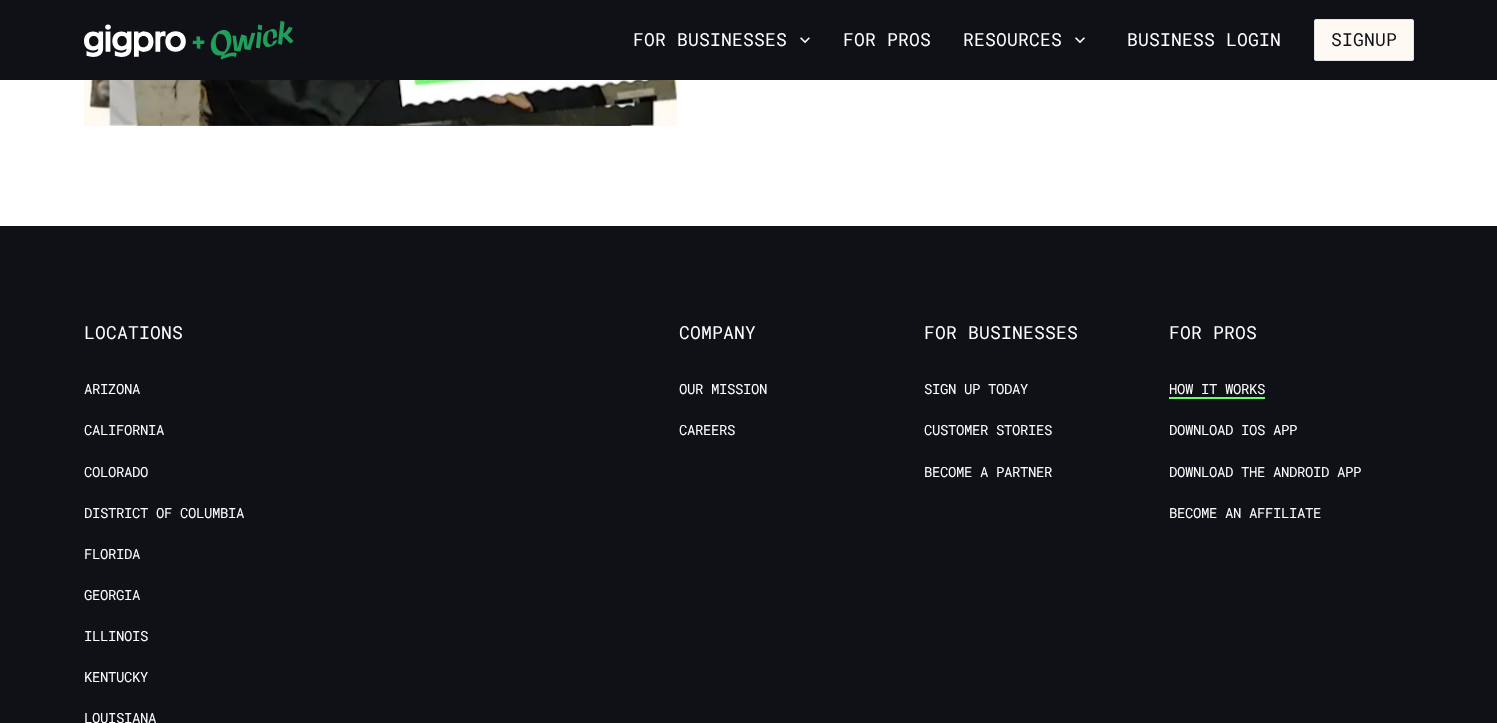 click on "How it Works" at bounding box center (1217, 389) 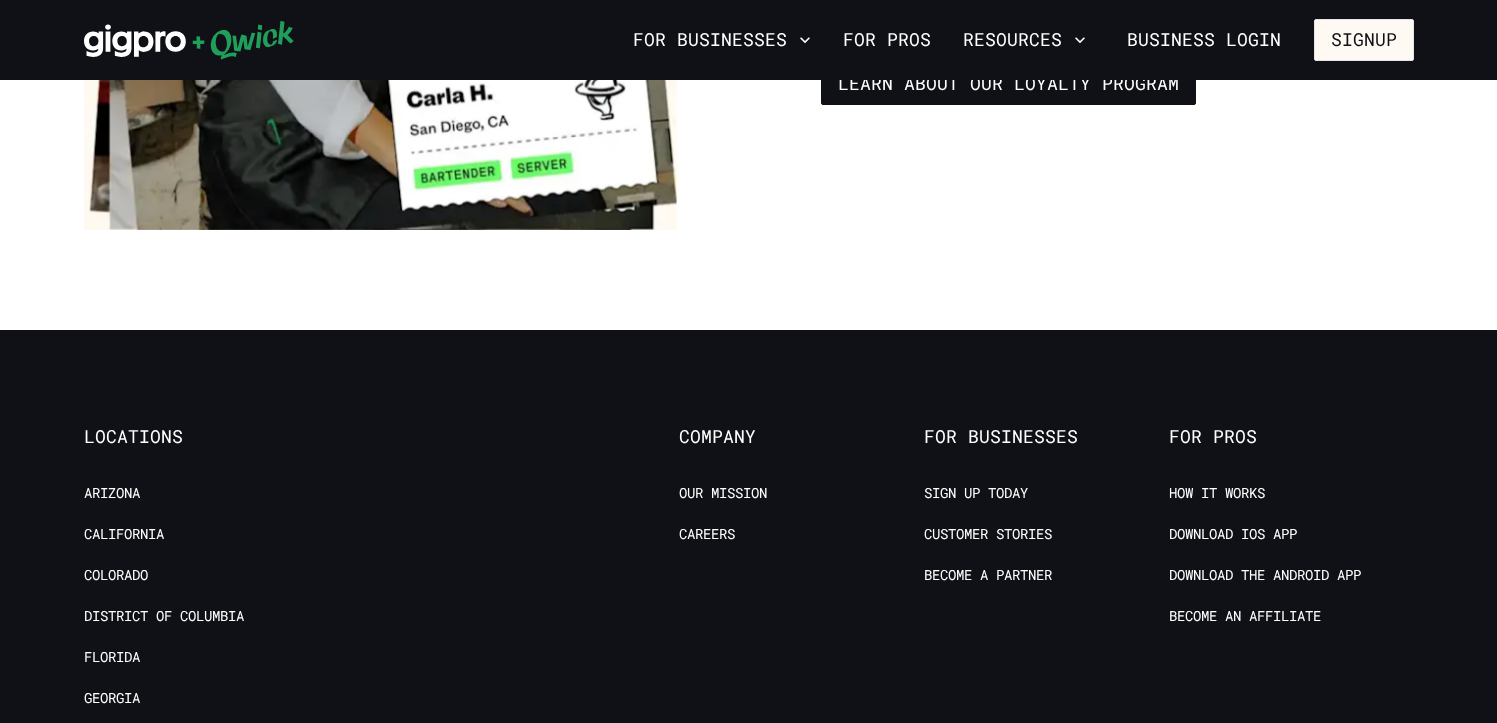 scroll, scrollTop: 3851, scrollLeft: 0, axis: vertical 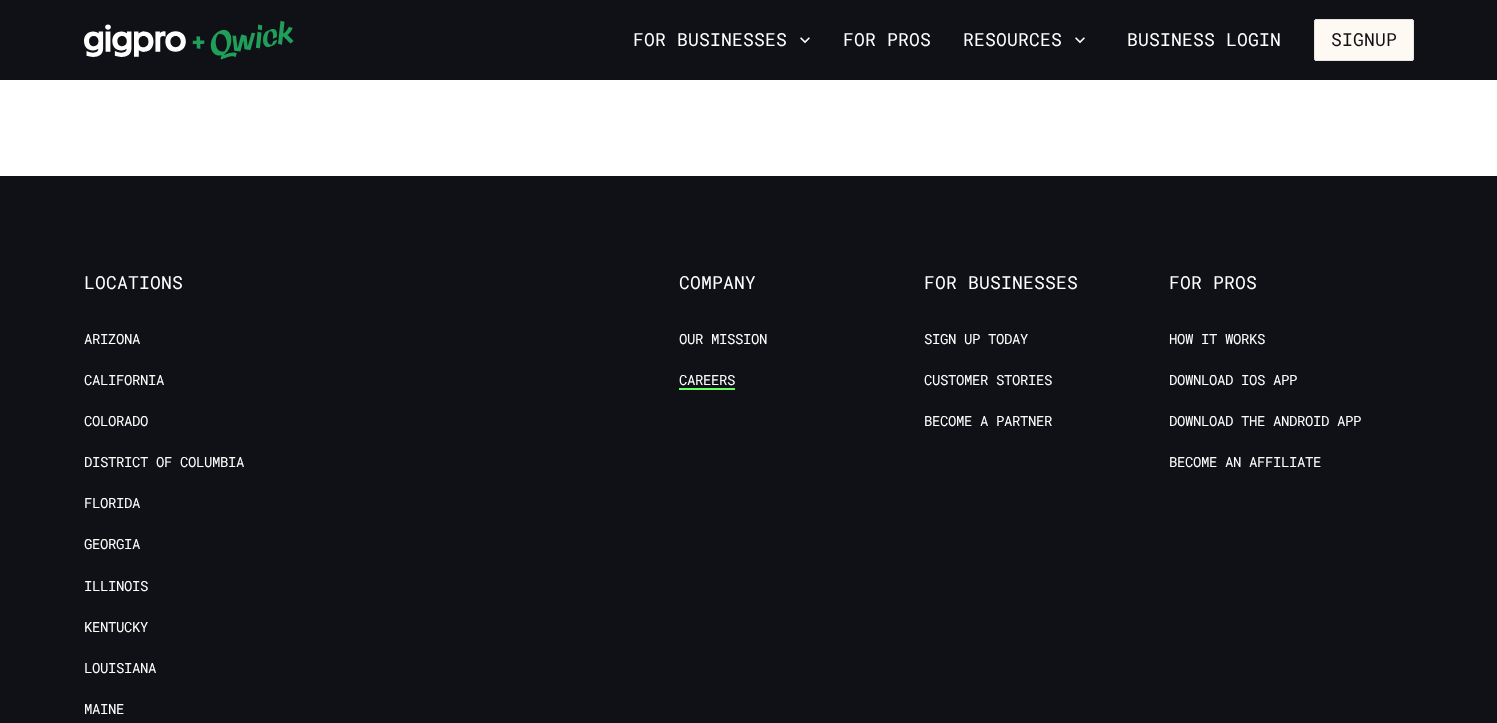 click on "Careers" at bounding box center (707, 380) 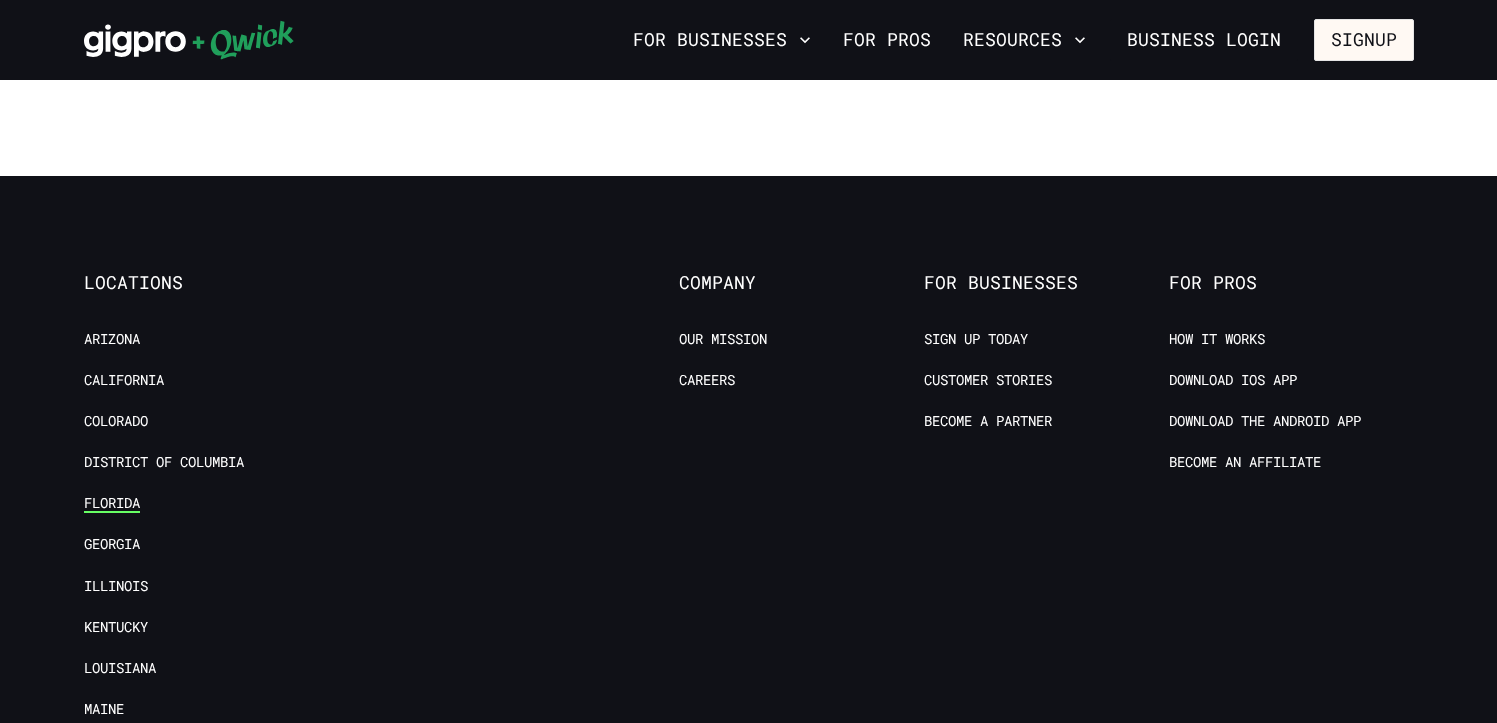 click on "Florida" at bounding box center [112, 503] 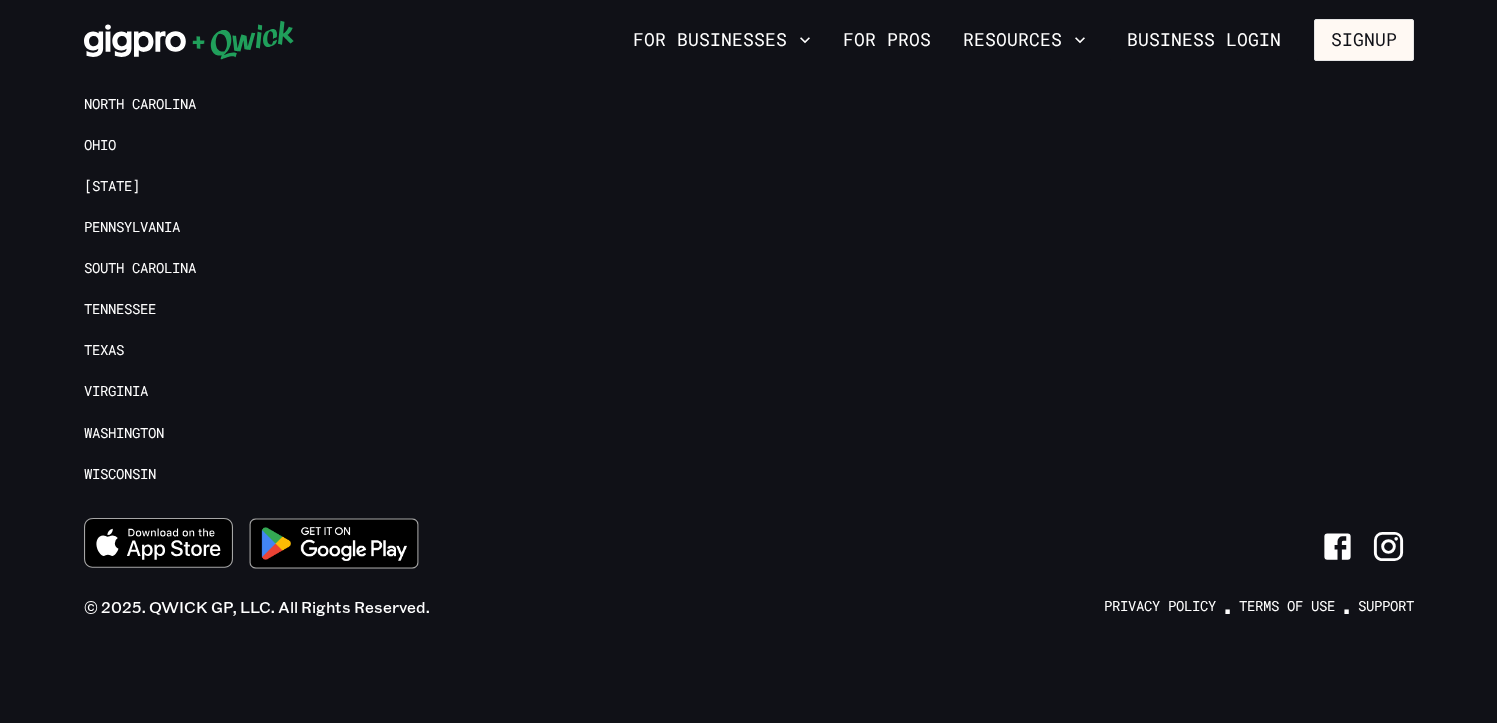 scroll, scrollTop: 0, scrollLeft: 0, axis: both 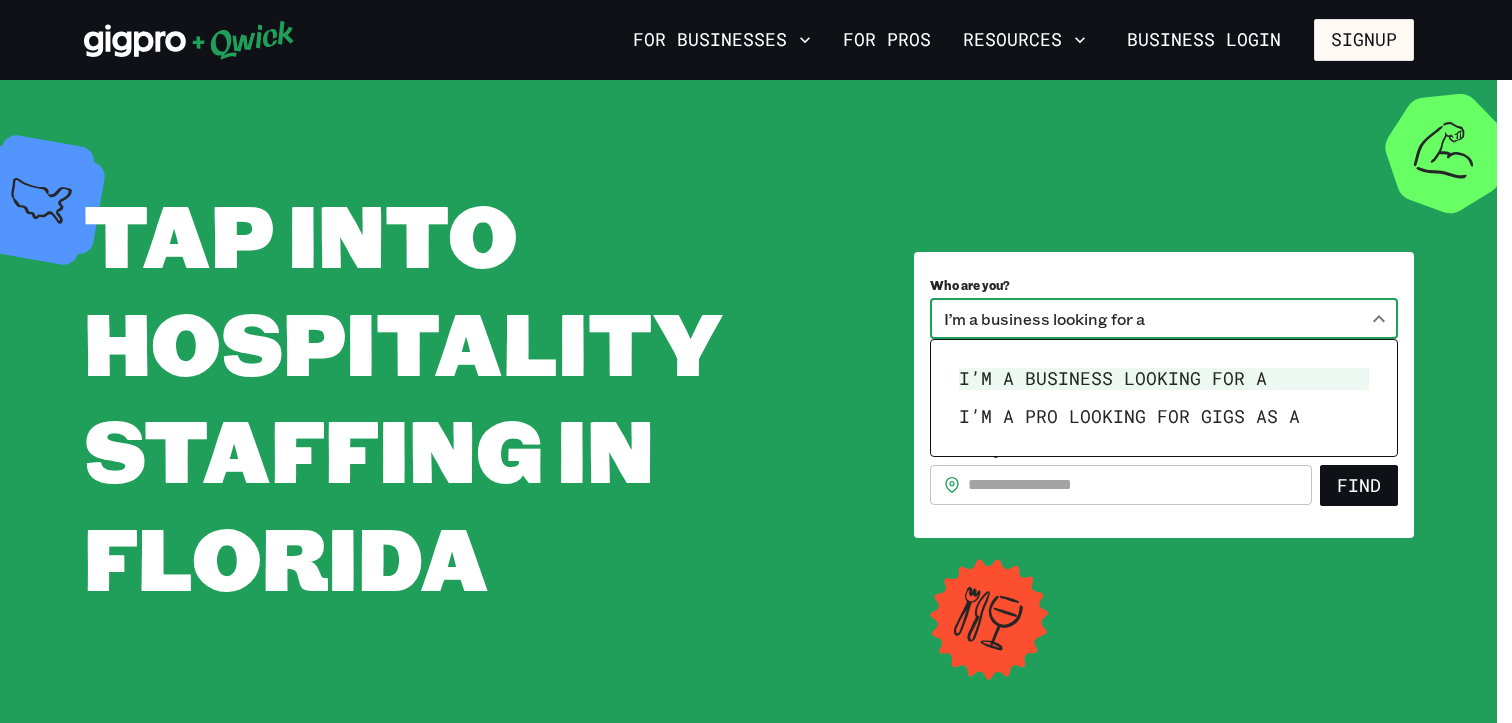 click on "**********" at bounding box center [756, 361] 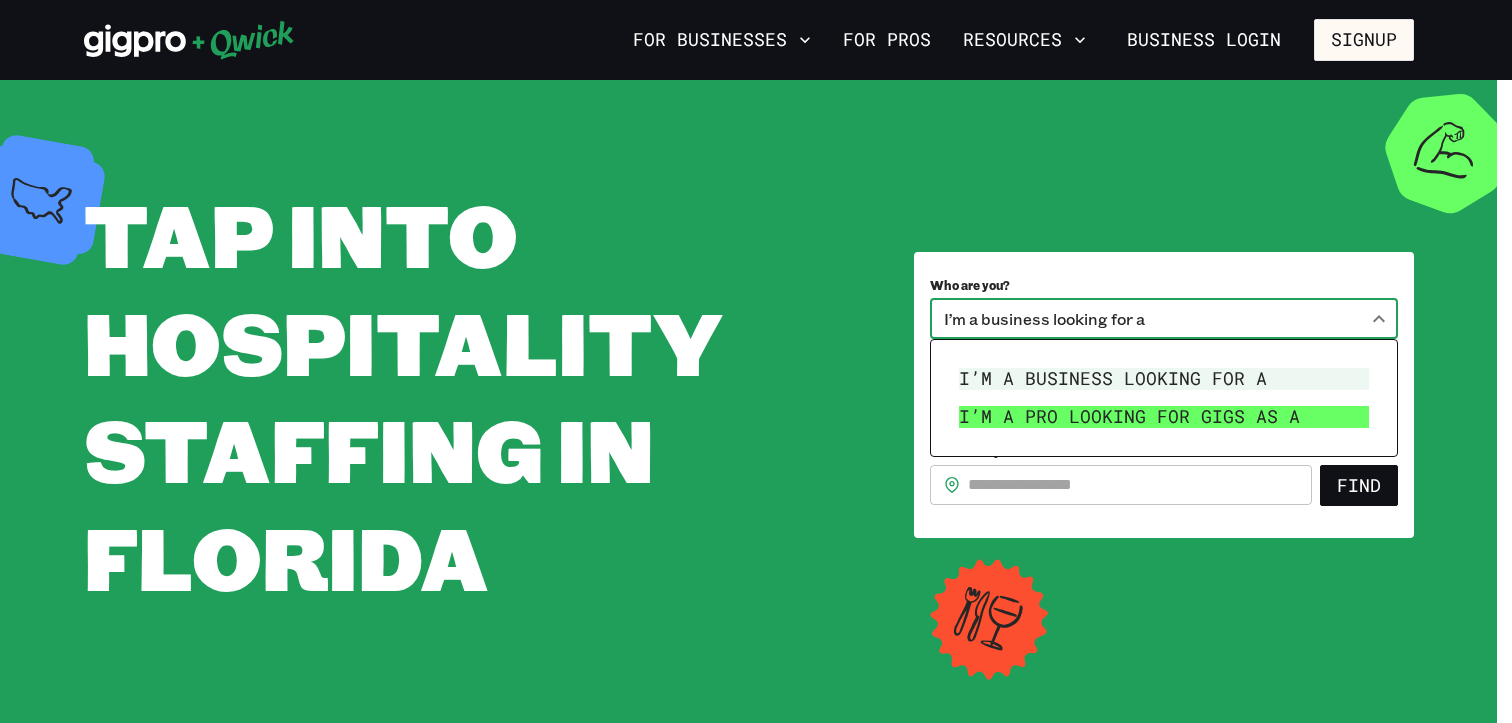 click on "I’m a pro looking for Gigs as a" at bounding box center (1164, 417) 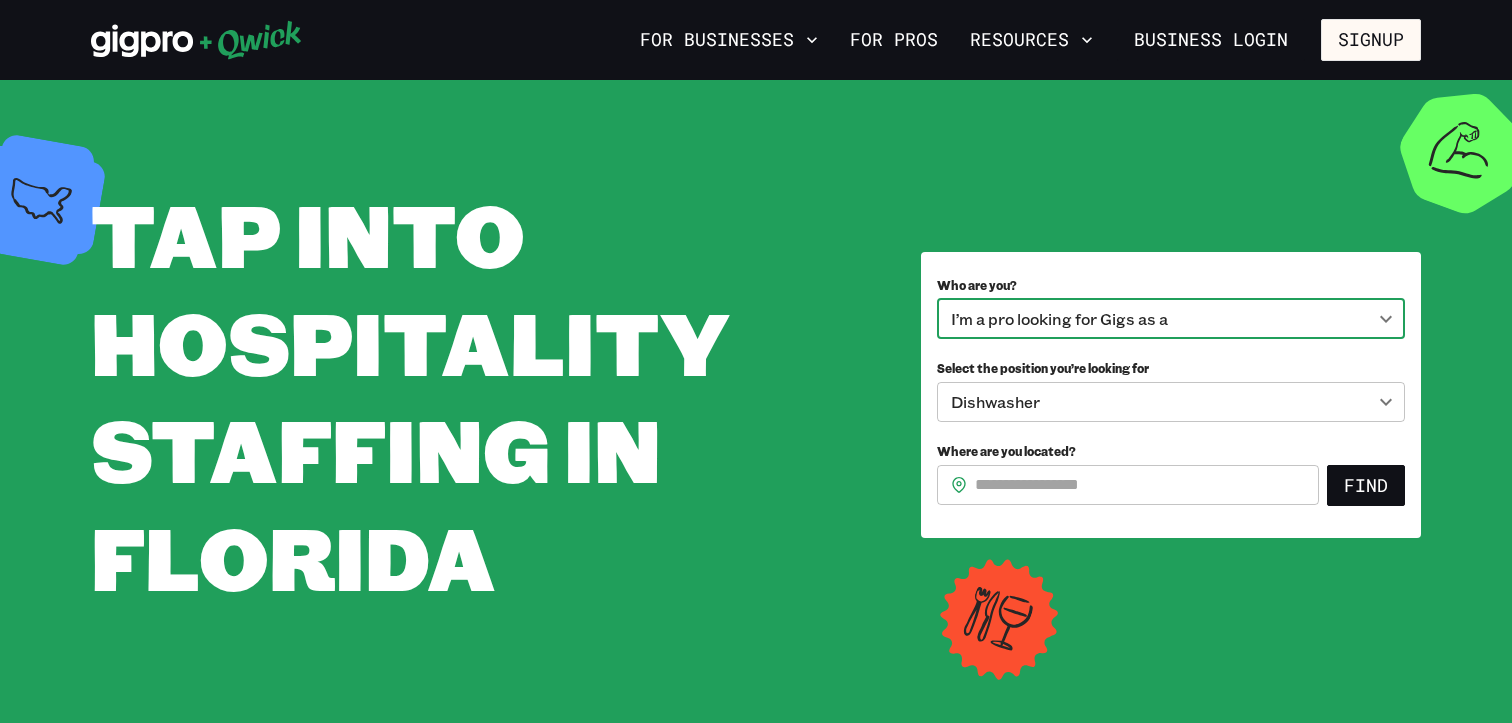 click on "**********" at bounding box center [756, 361] 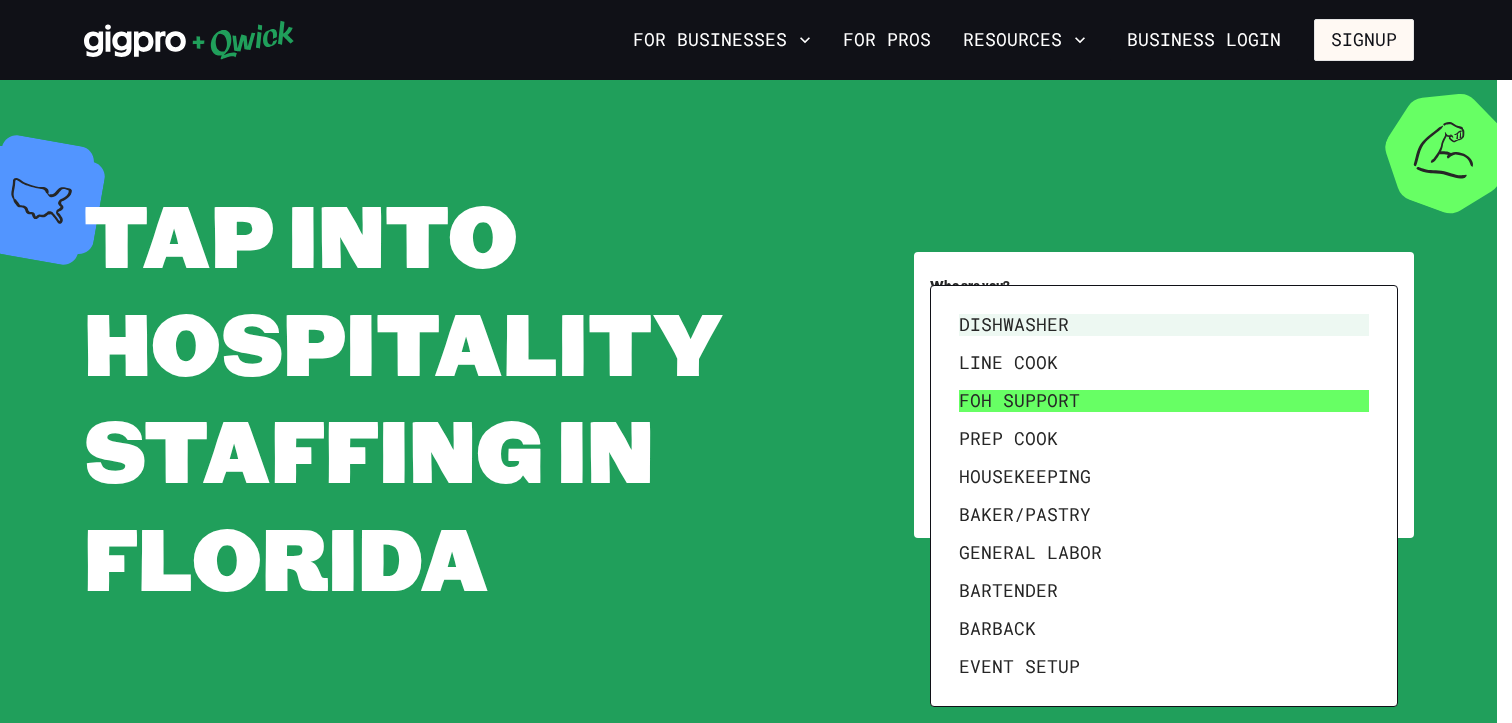 click on "FOH Support" at bounding box center (1164, 401) 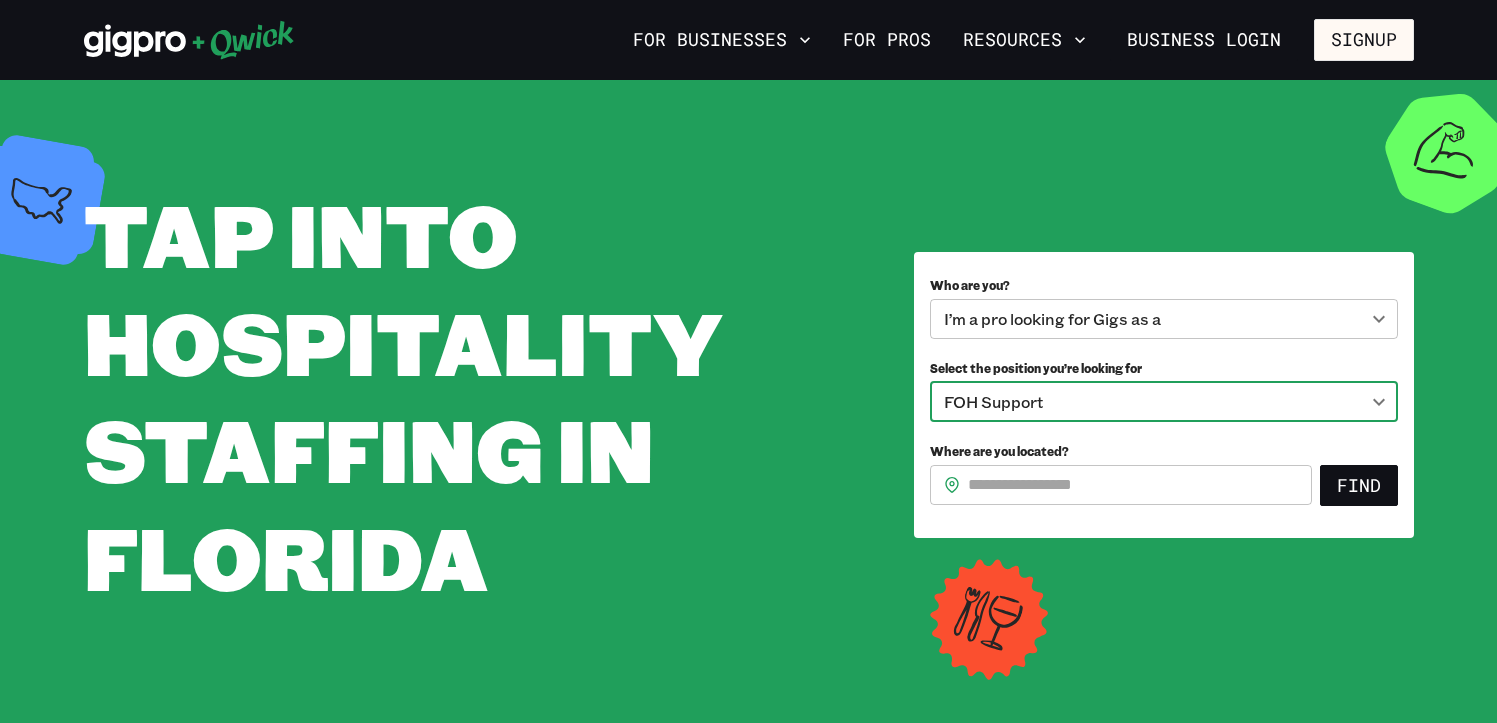 click on "Where are you located?" at bounding box center (1140, 485) 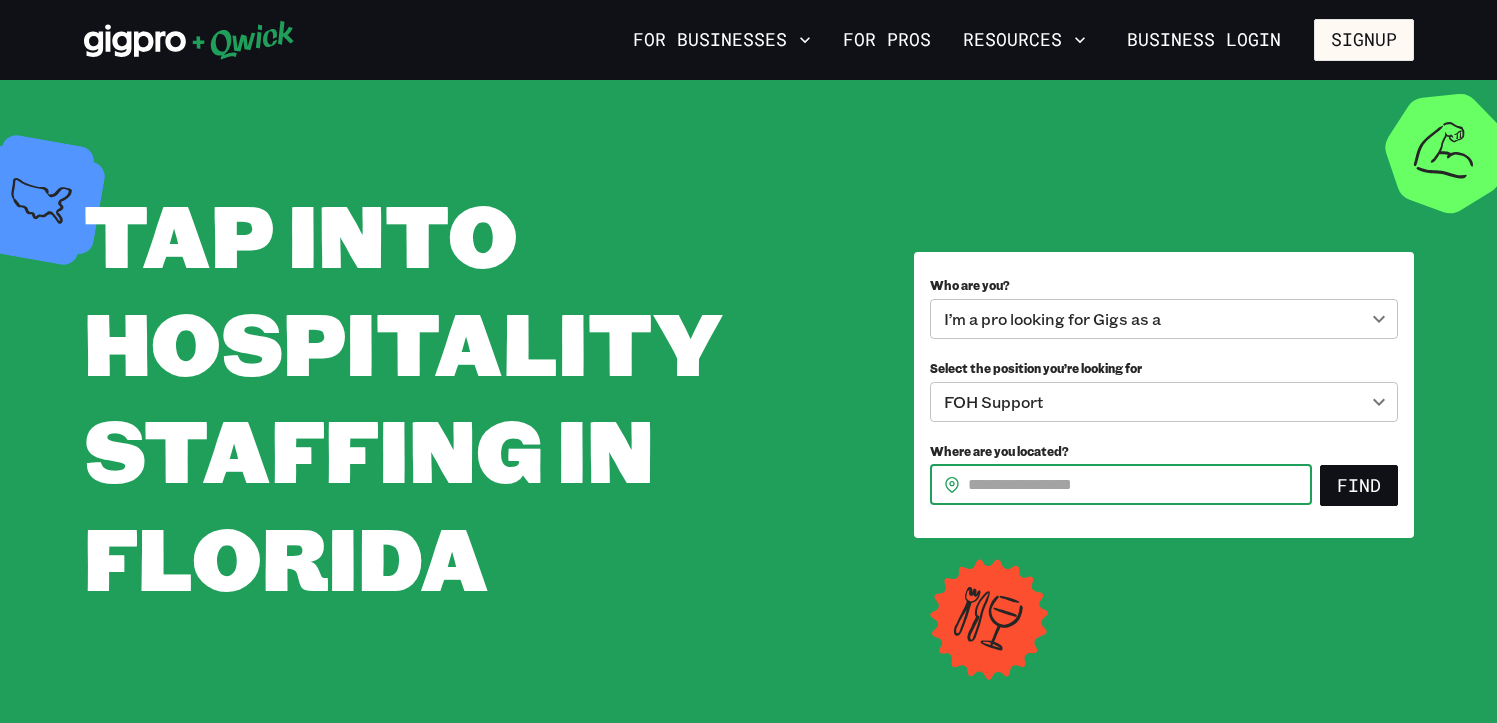type on "*****" 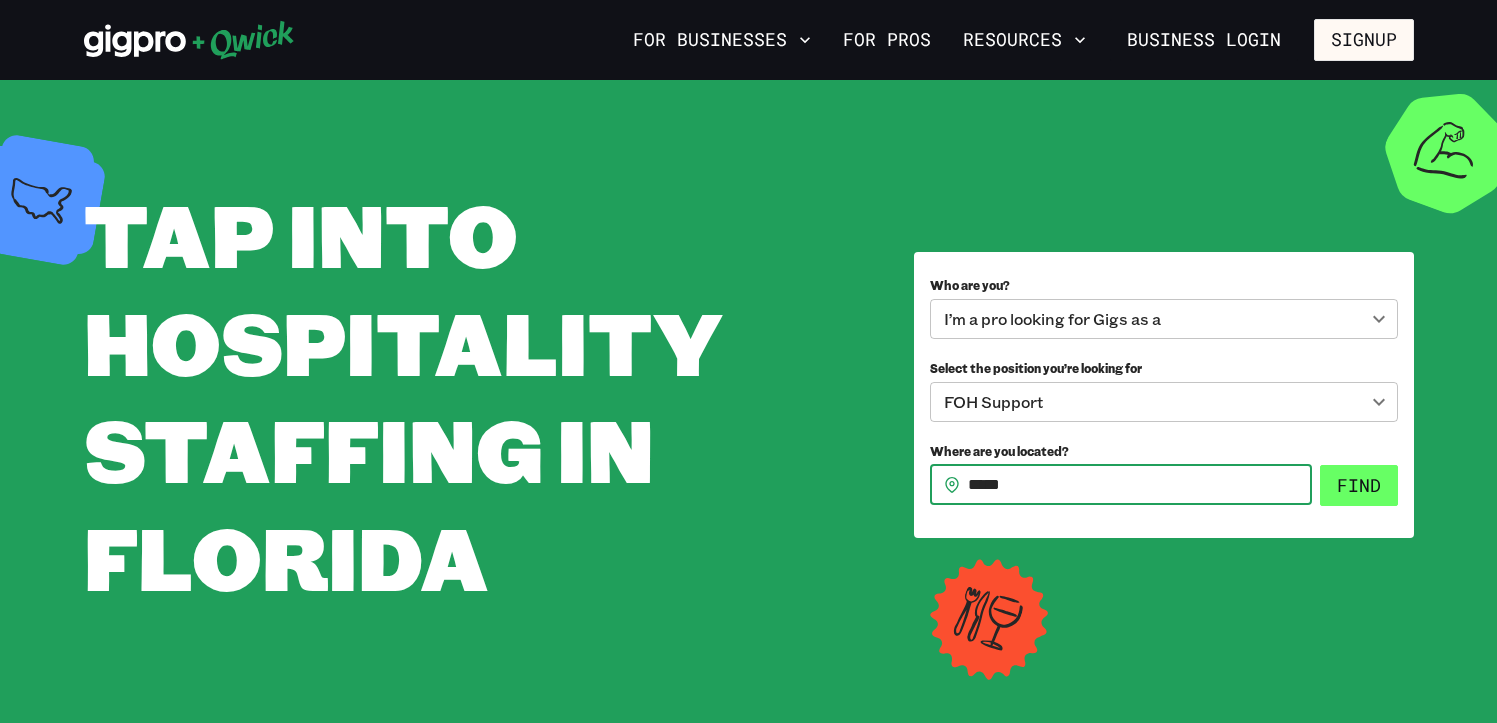 click on "Find" at bounding box center (1359, 486) 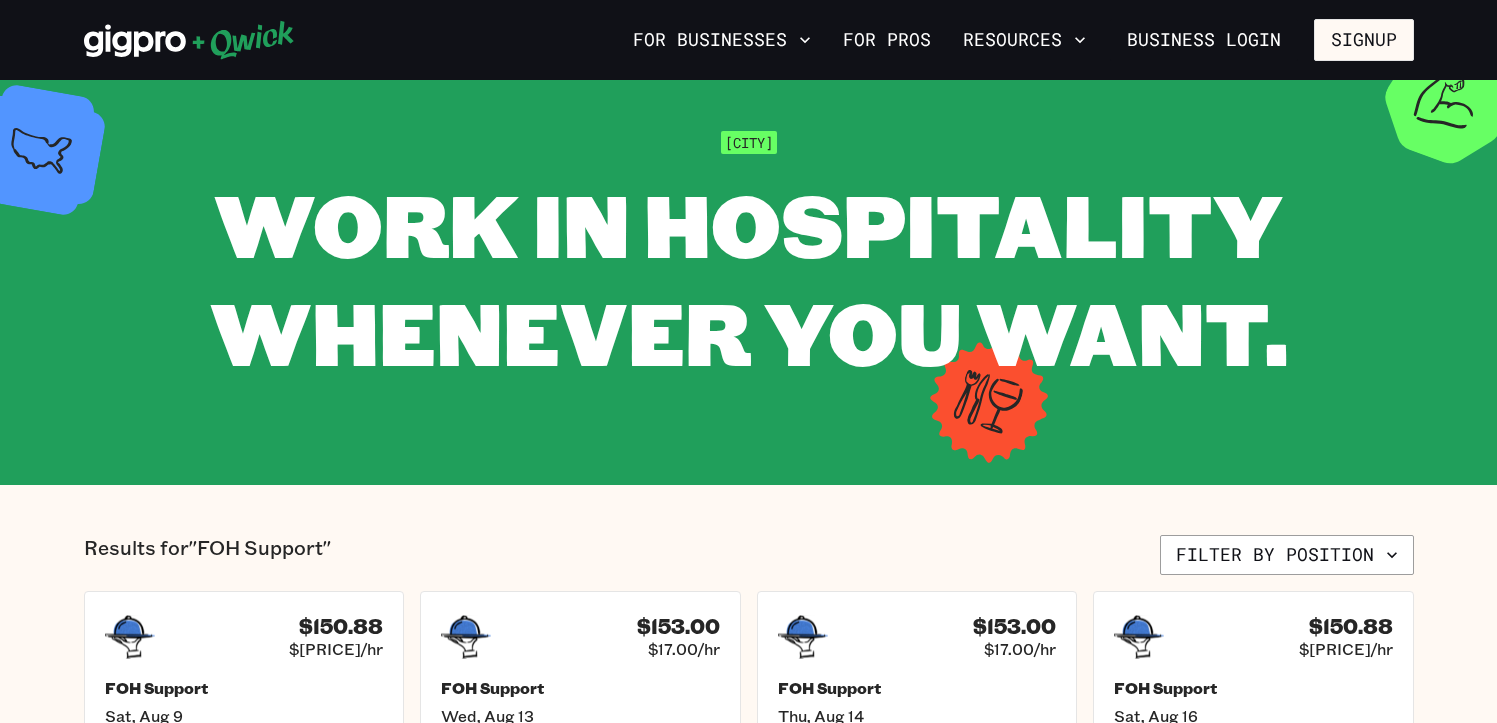 scroll, scrollTop: 0, scrollLeft: 0, axis: both 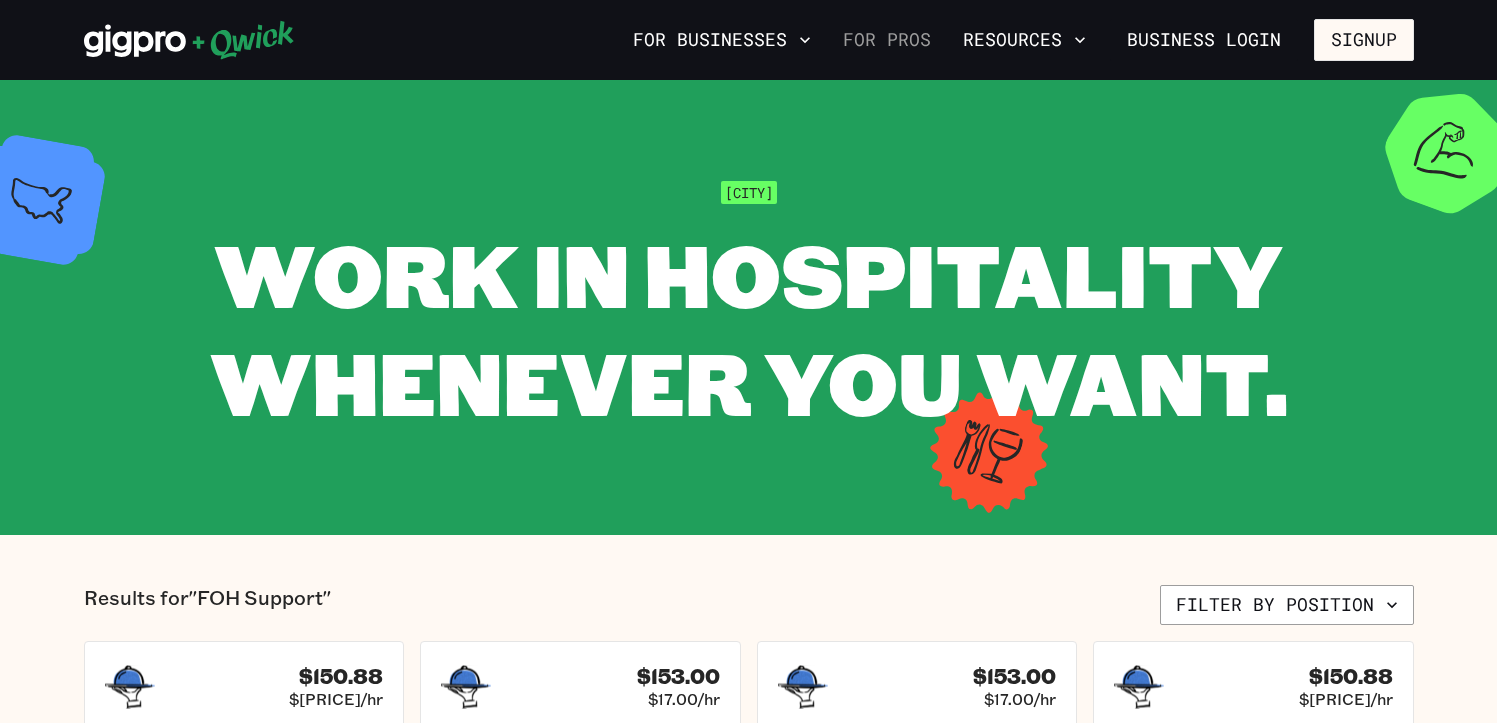 click on "For Pros" at bounding box center [887, 40] 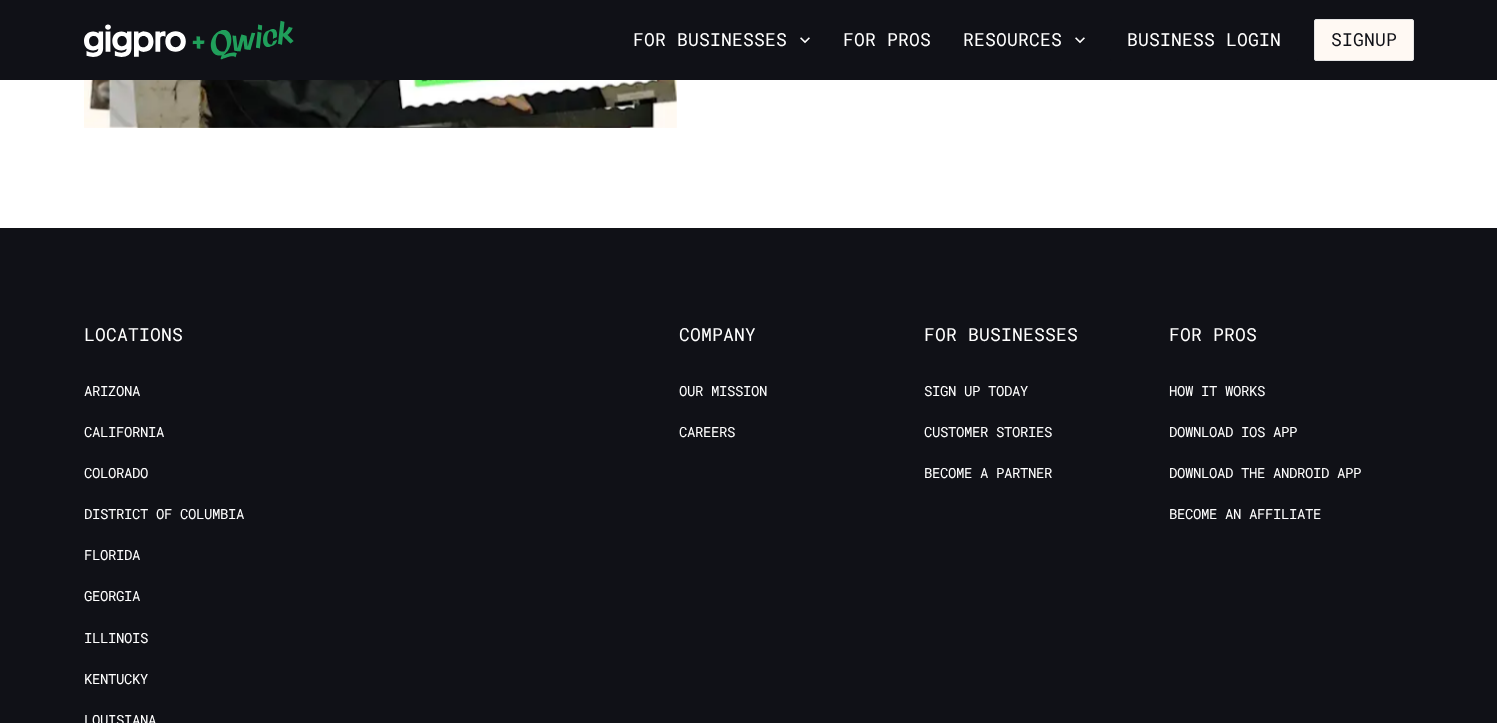 scroll, scrollTop: 3800, scrollLeft: 0, axis: vertical 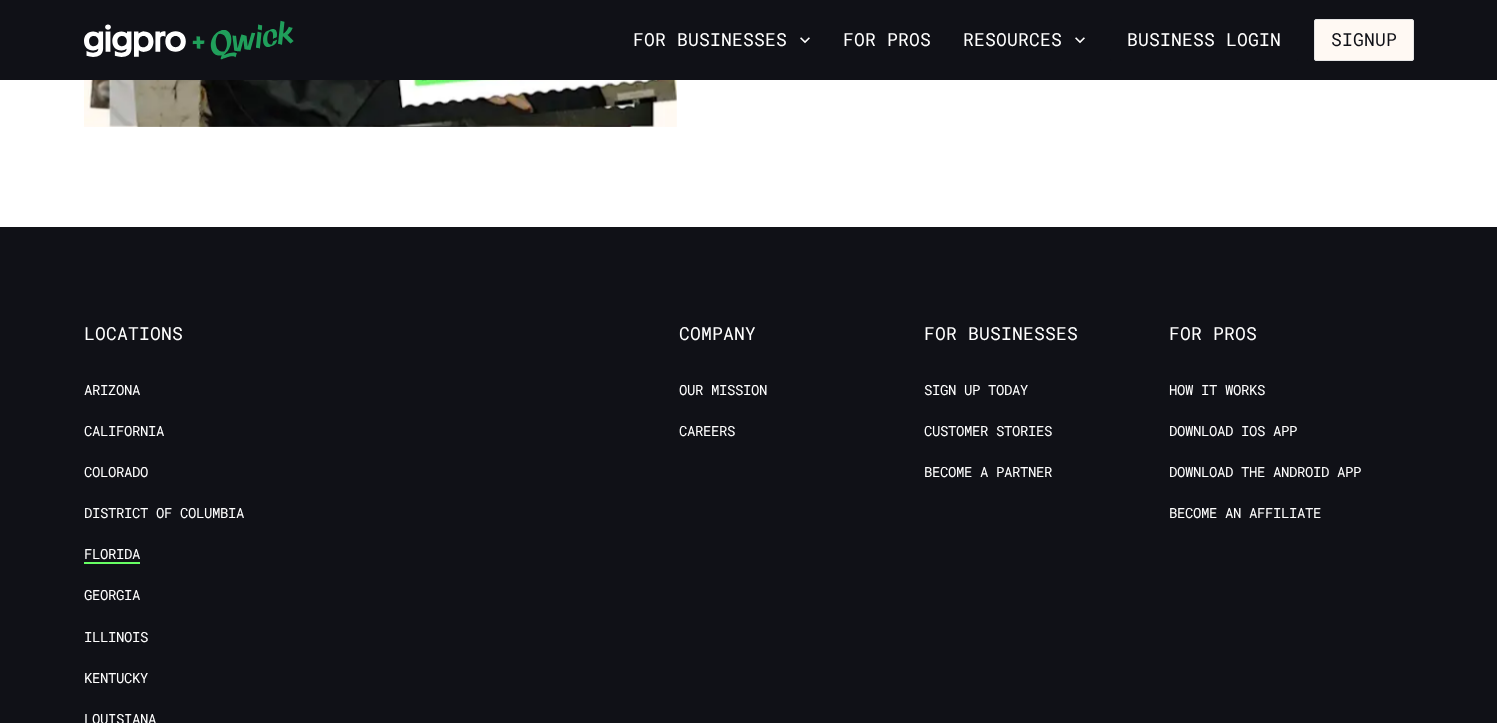 click on "Florida" at bounding box center (112, 554) 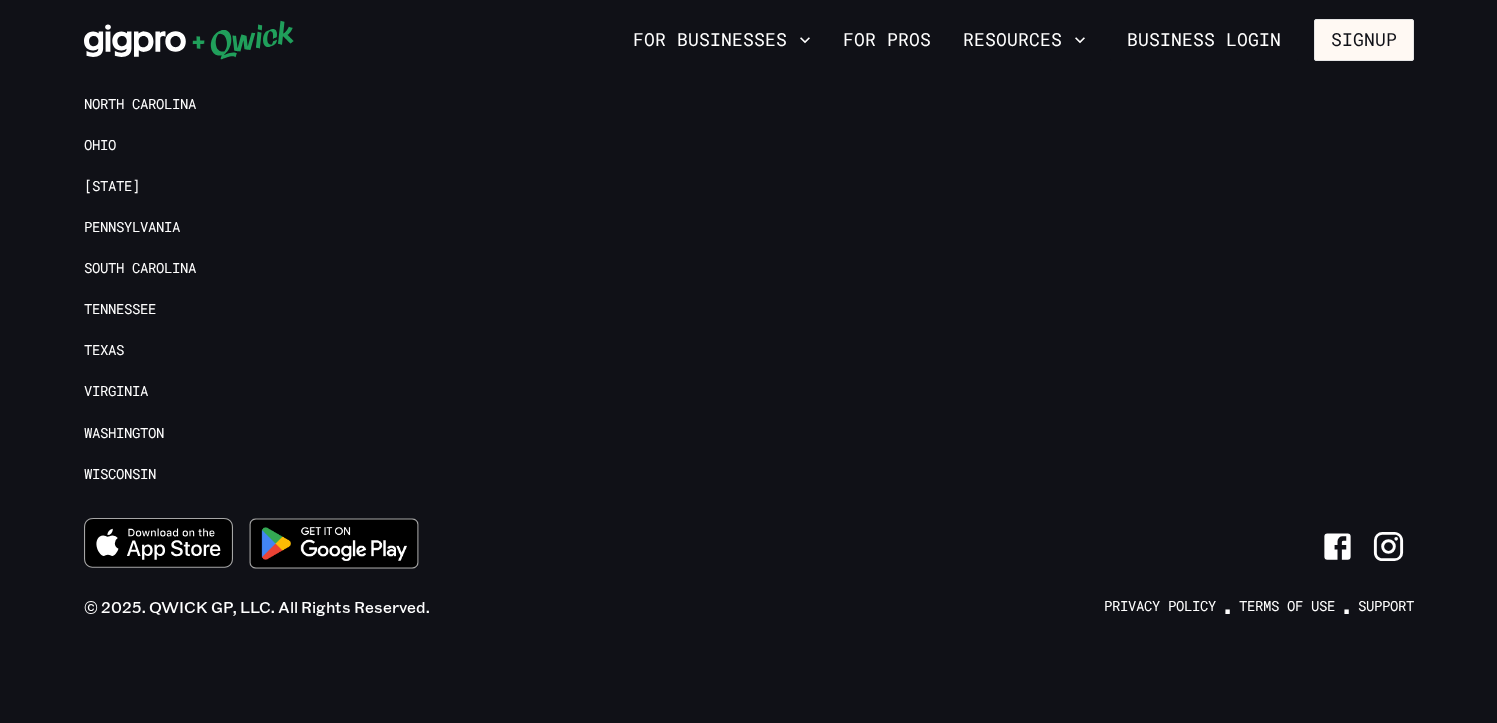 scroll, scrollTop: 0, scrollLeft: 0, axis: both 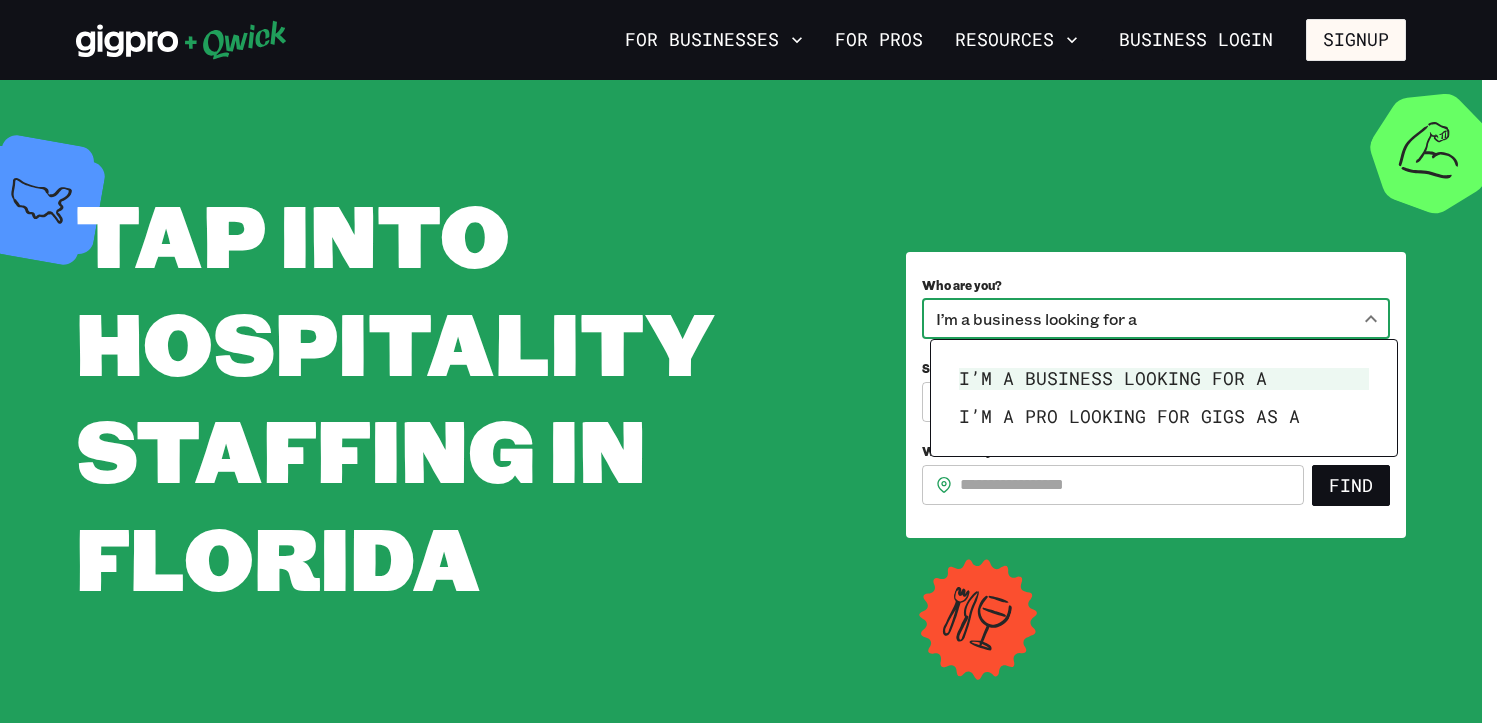 click on "**********" at bounding box center (748, 361) 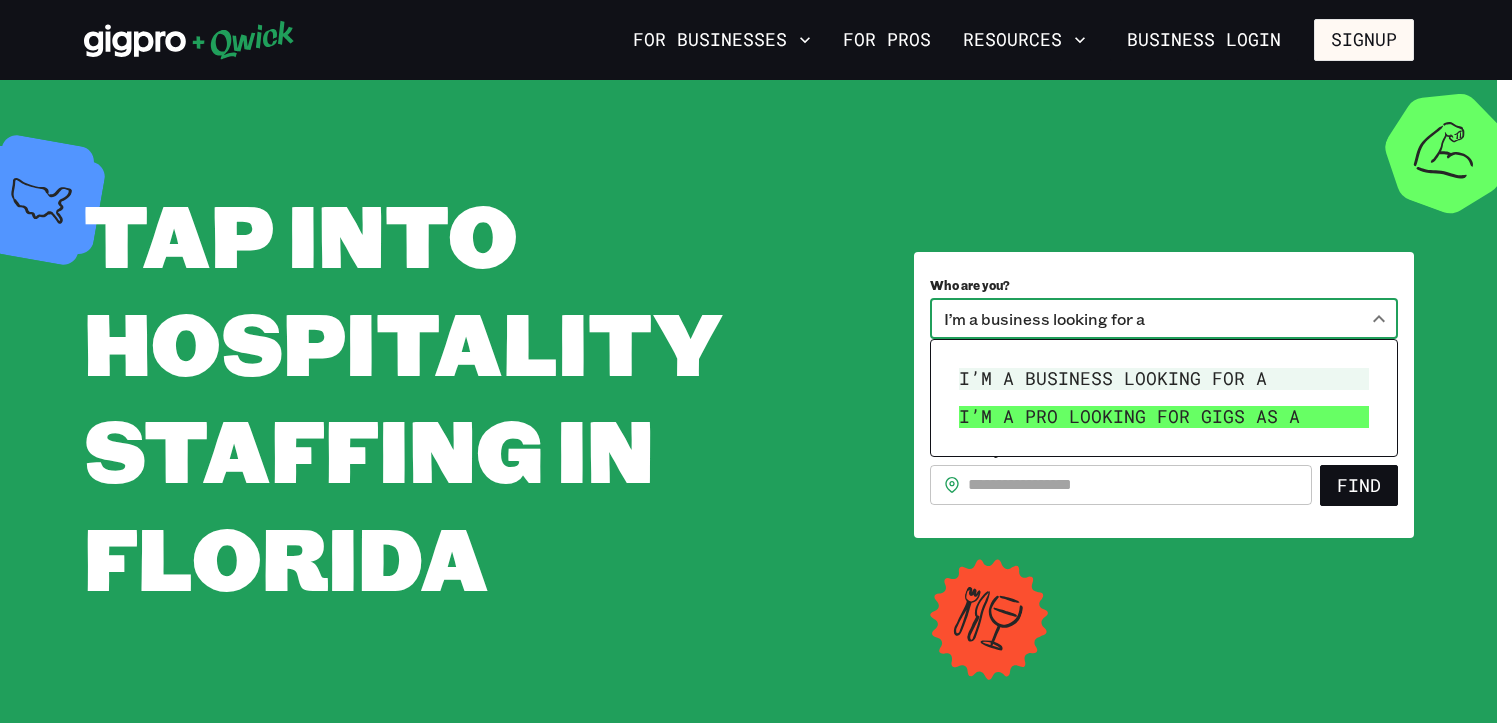 click on "I’m a pro looking for Gigs as a" at bounding box center (1164, 417) 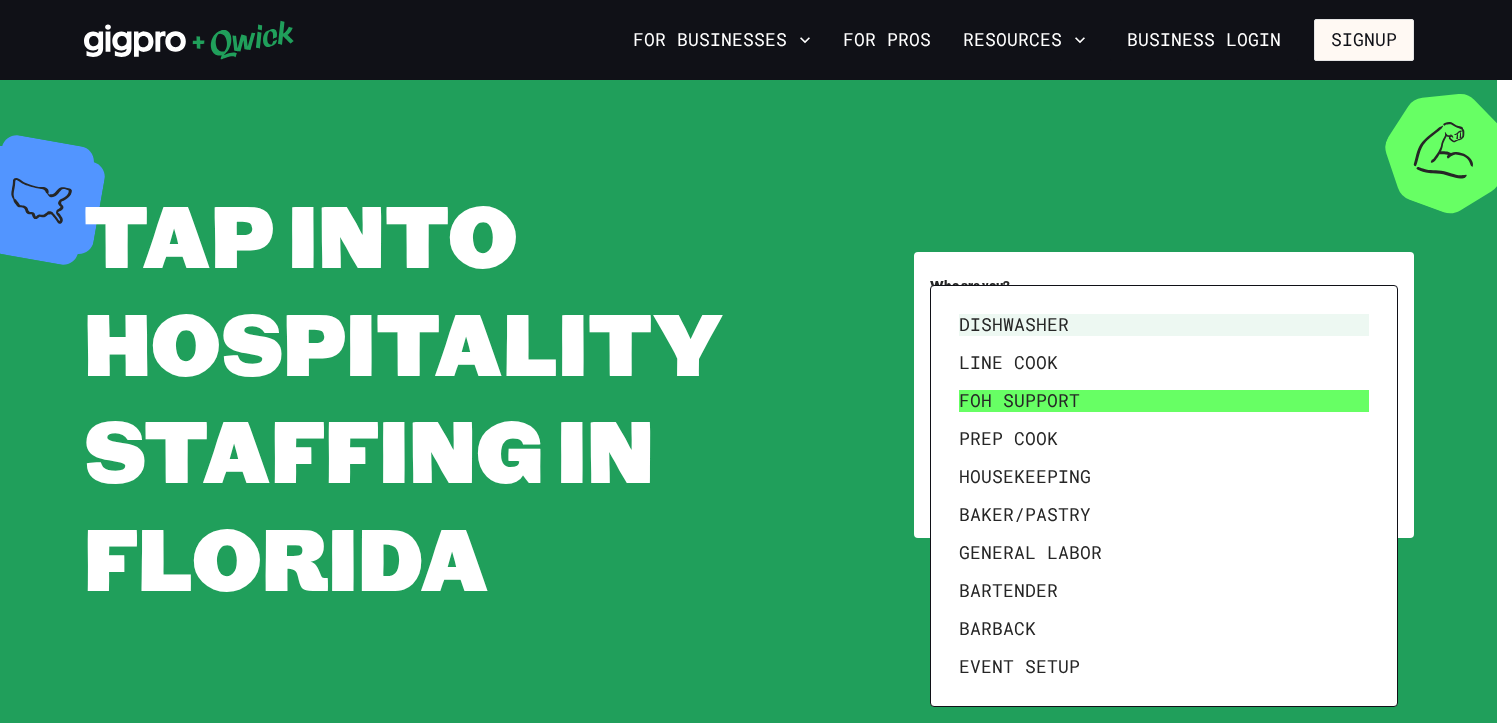click on "**********" at bounding box center (756, 361) 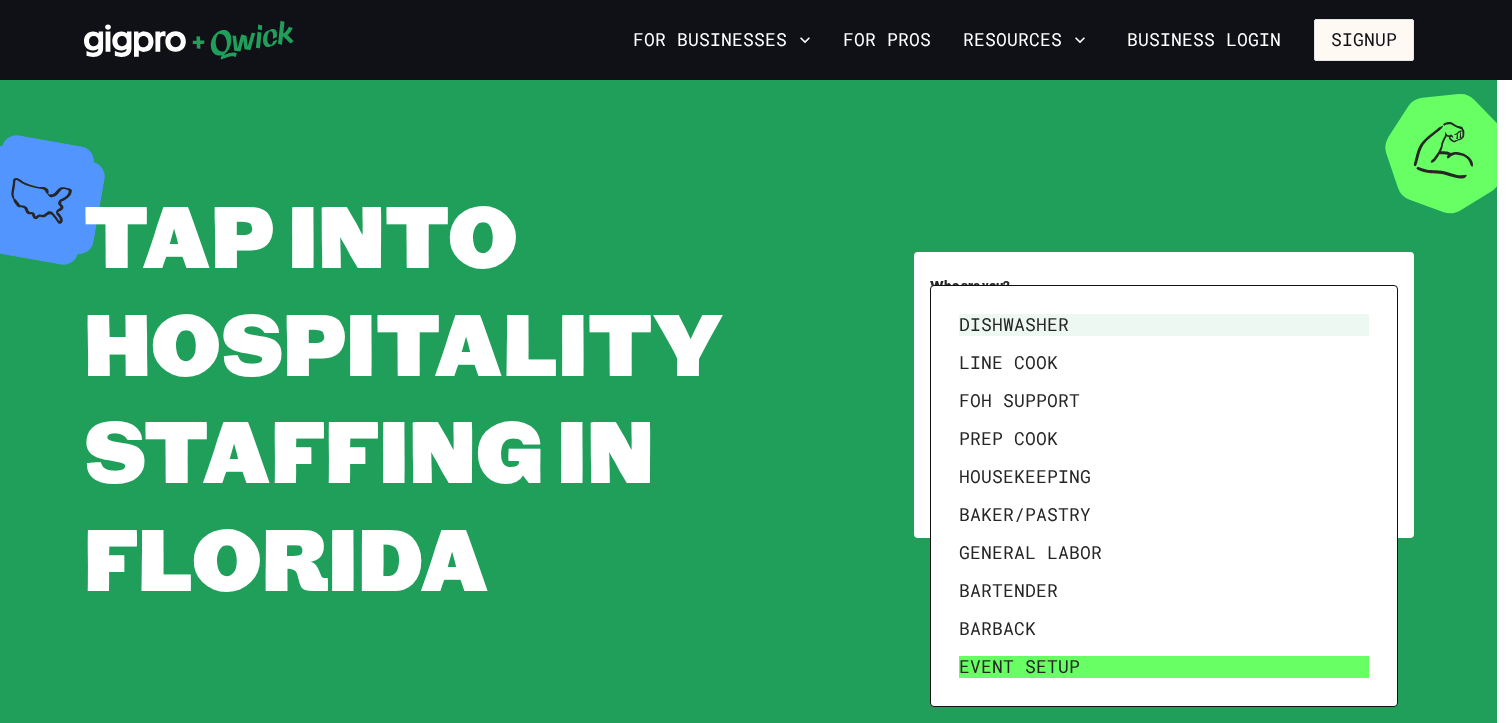 click on "Event Setup" at bounding box center (1164, 667) 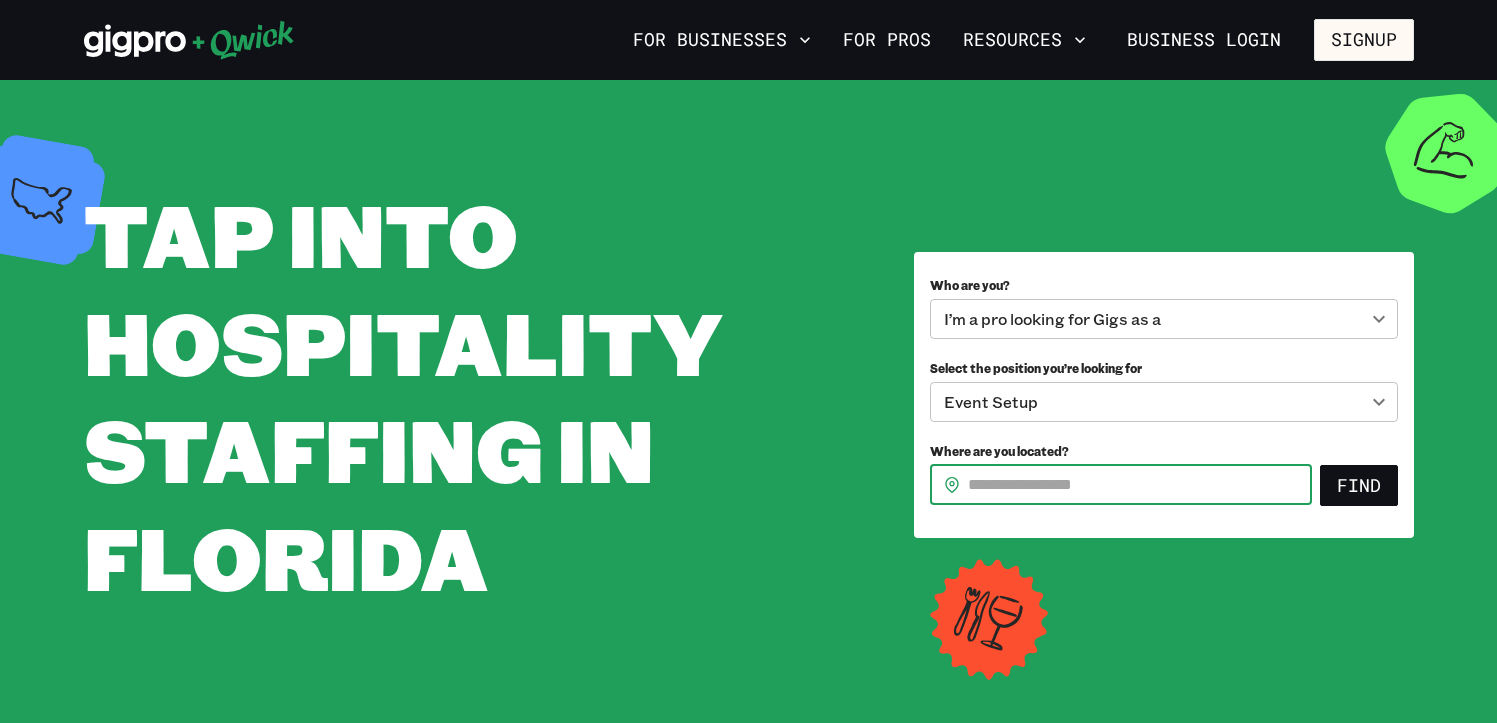 click on "Where are you located?" at bounding box center [1140, 485] 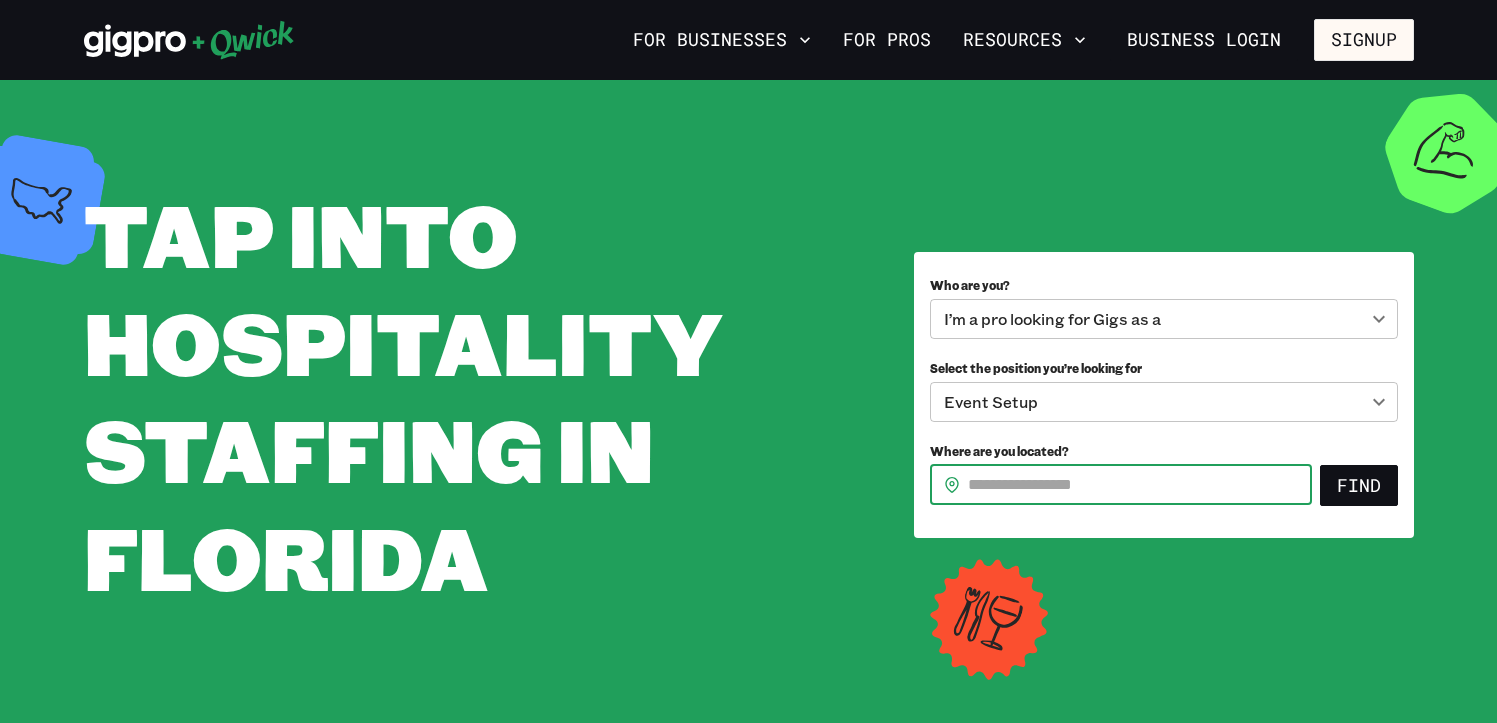 type on "*****" 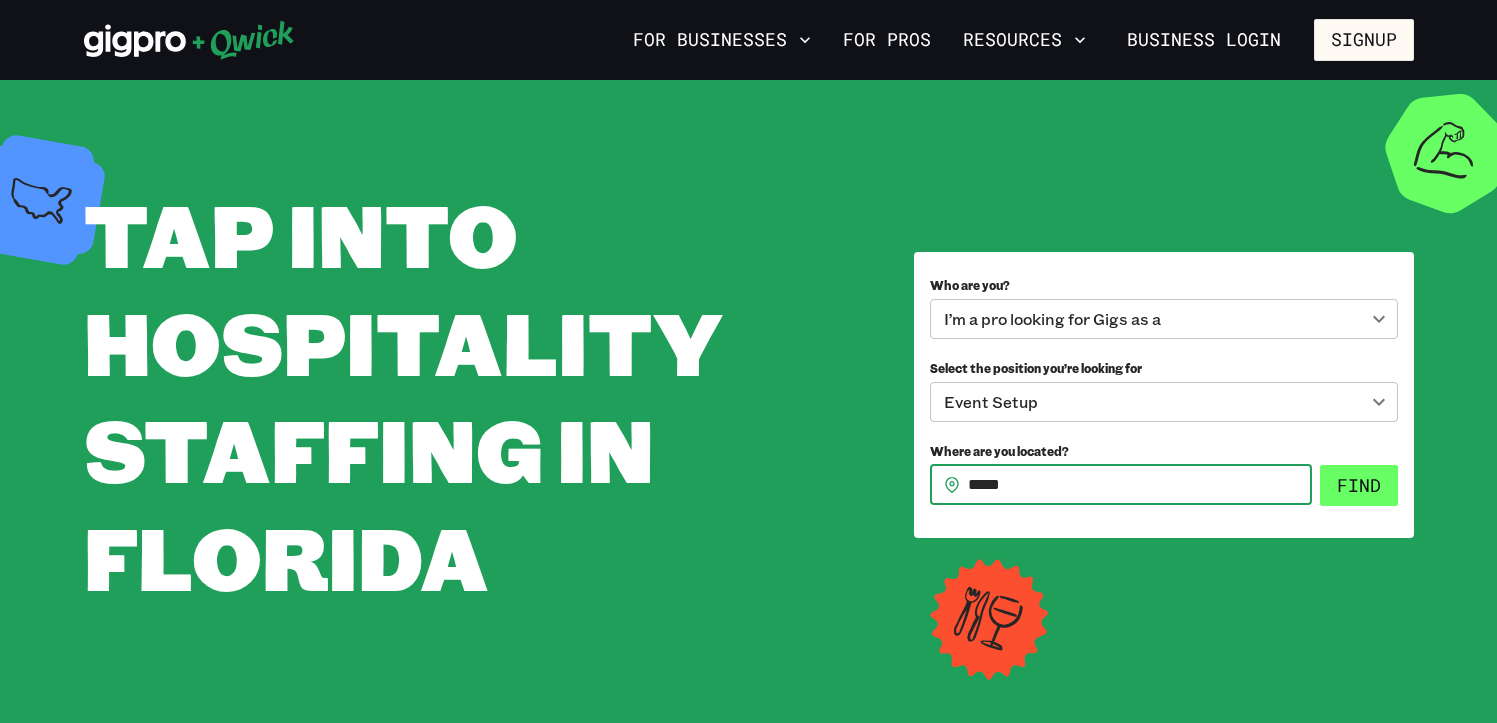 click on "Find" at bounding box center (1359, 486) 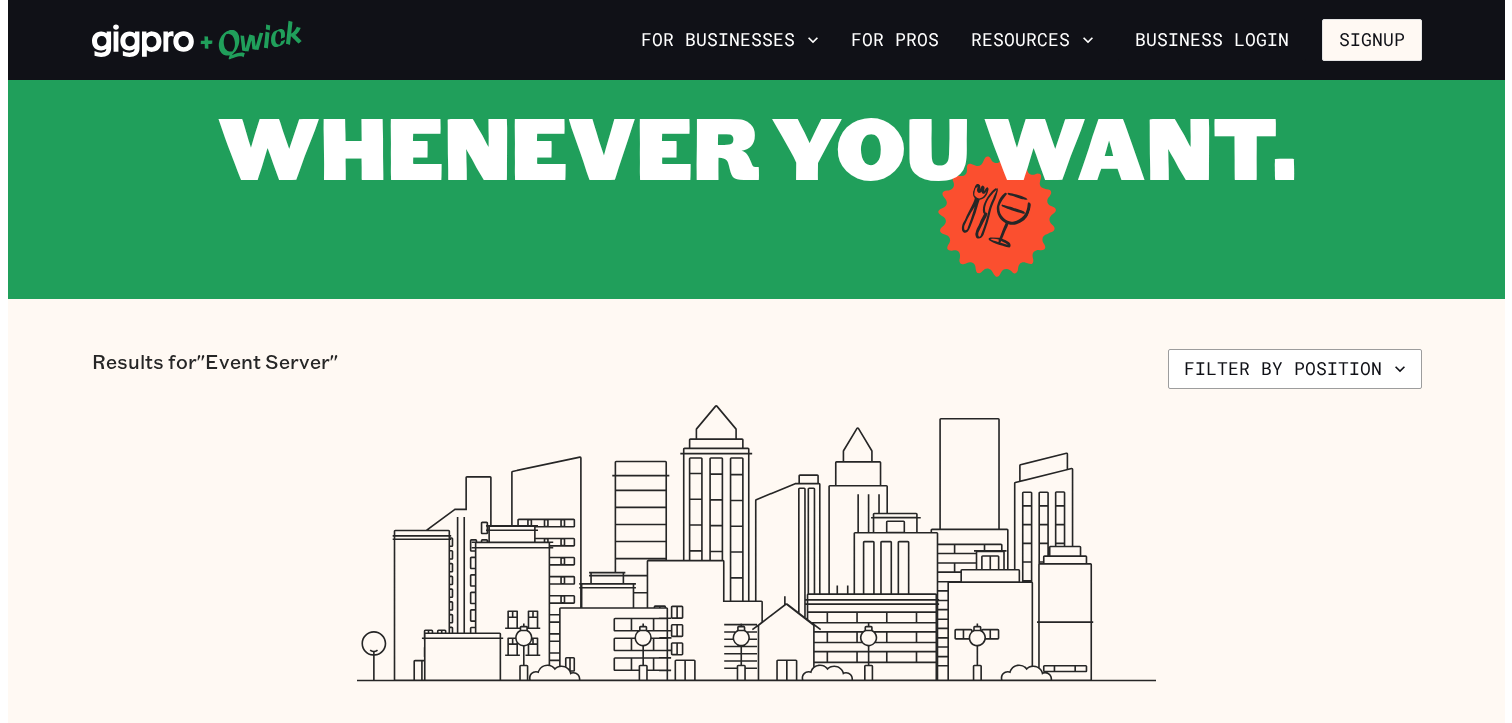 scroll, scrollTop: 200, scrollLeft: 0, axis: vertical 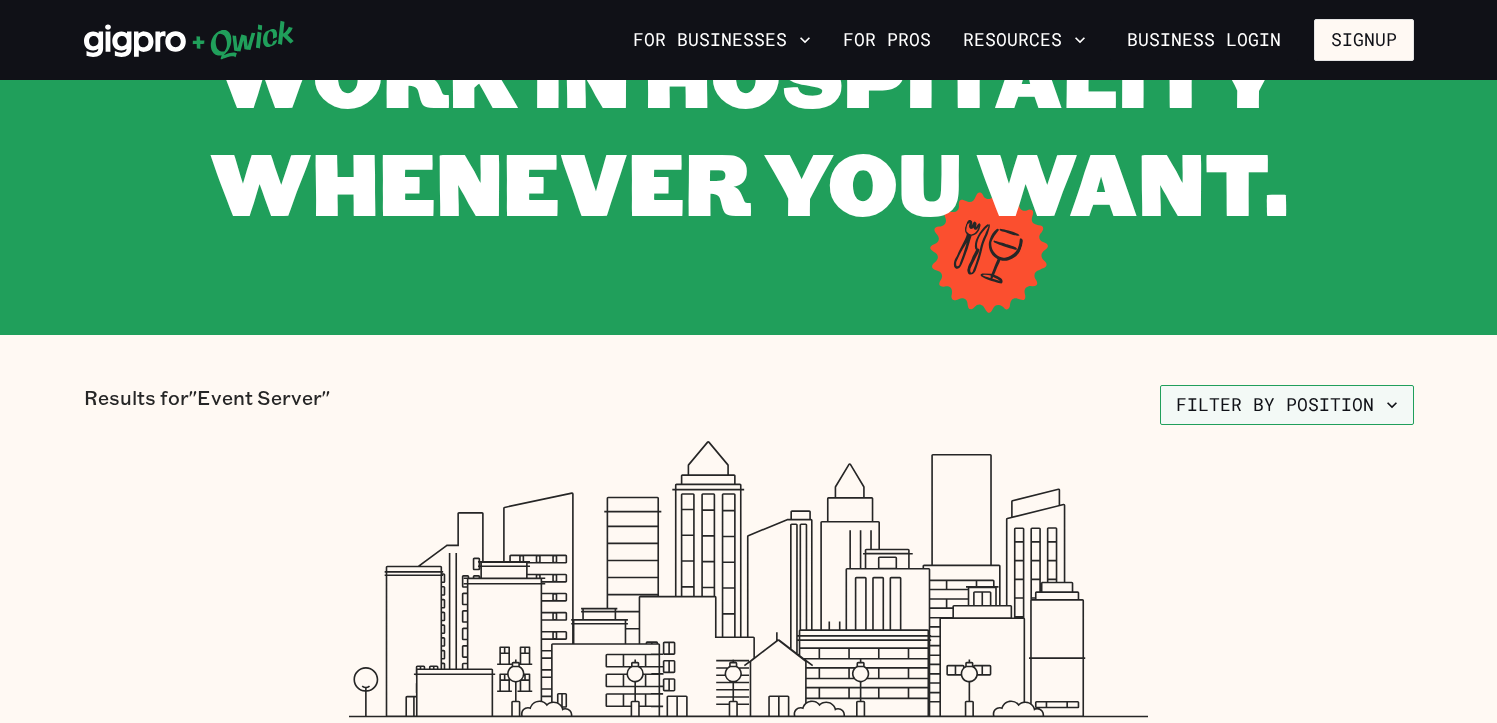 click on "Filter by position" at bounding box center [1287, 405] 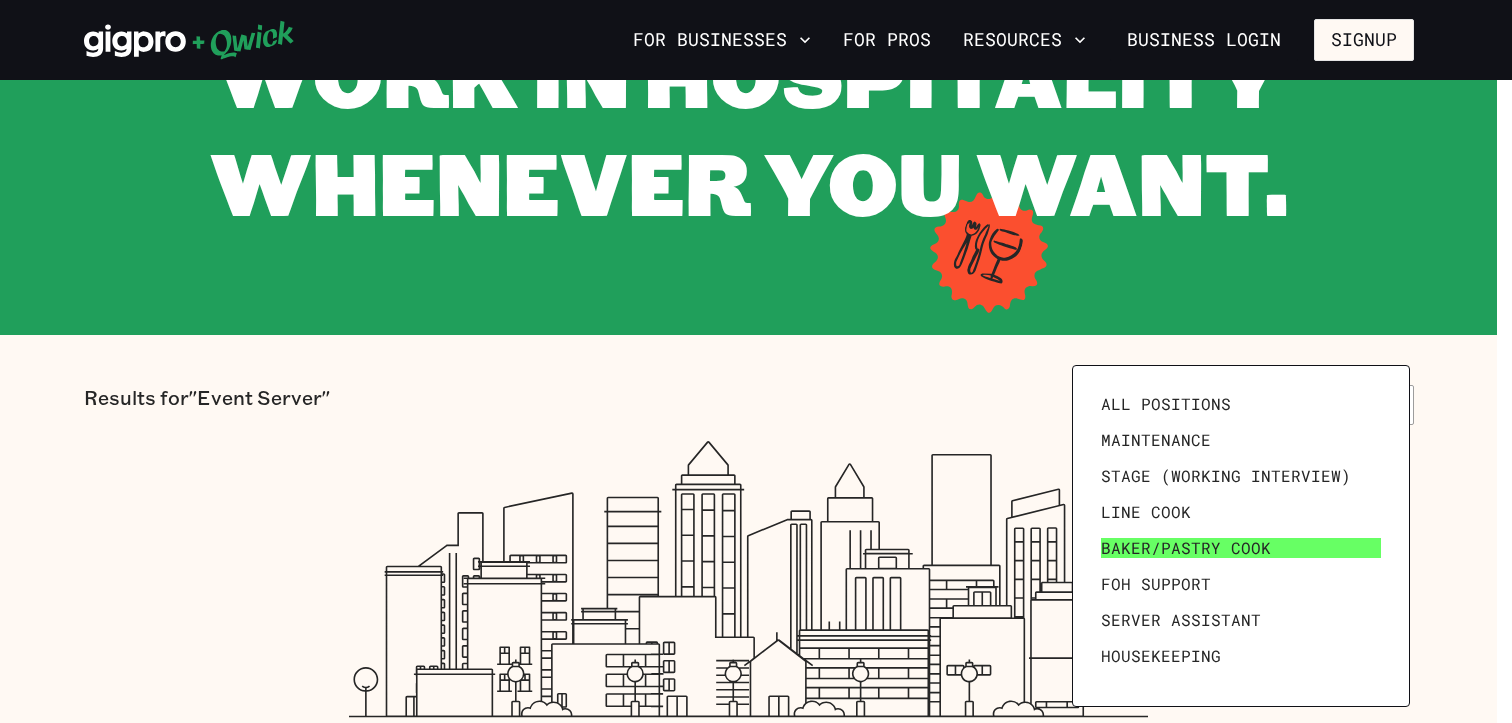 click on "Baker/Pastry Cook" at bounding box center (1186, 548) 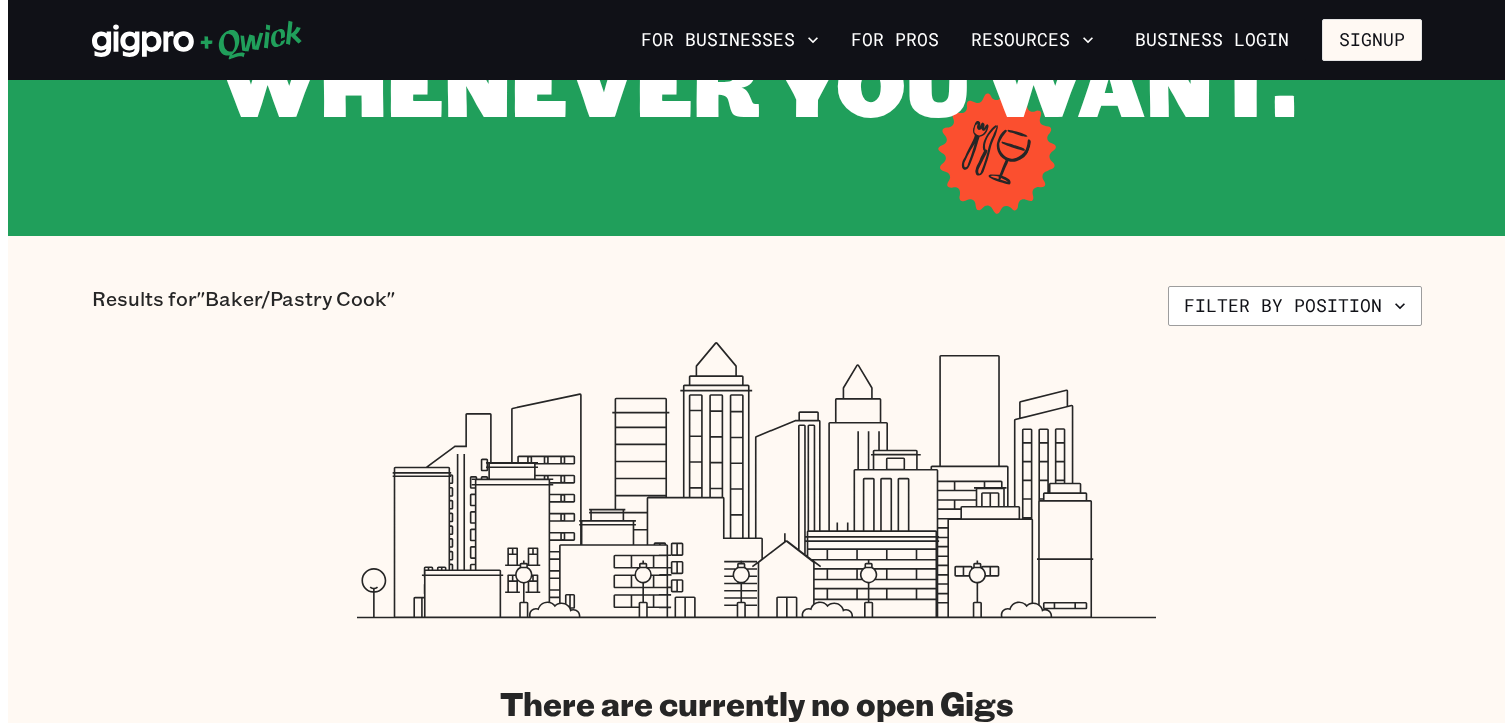 scroll, scrollTop: 300, scrollLeft: 0, axis: vertical 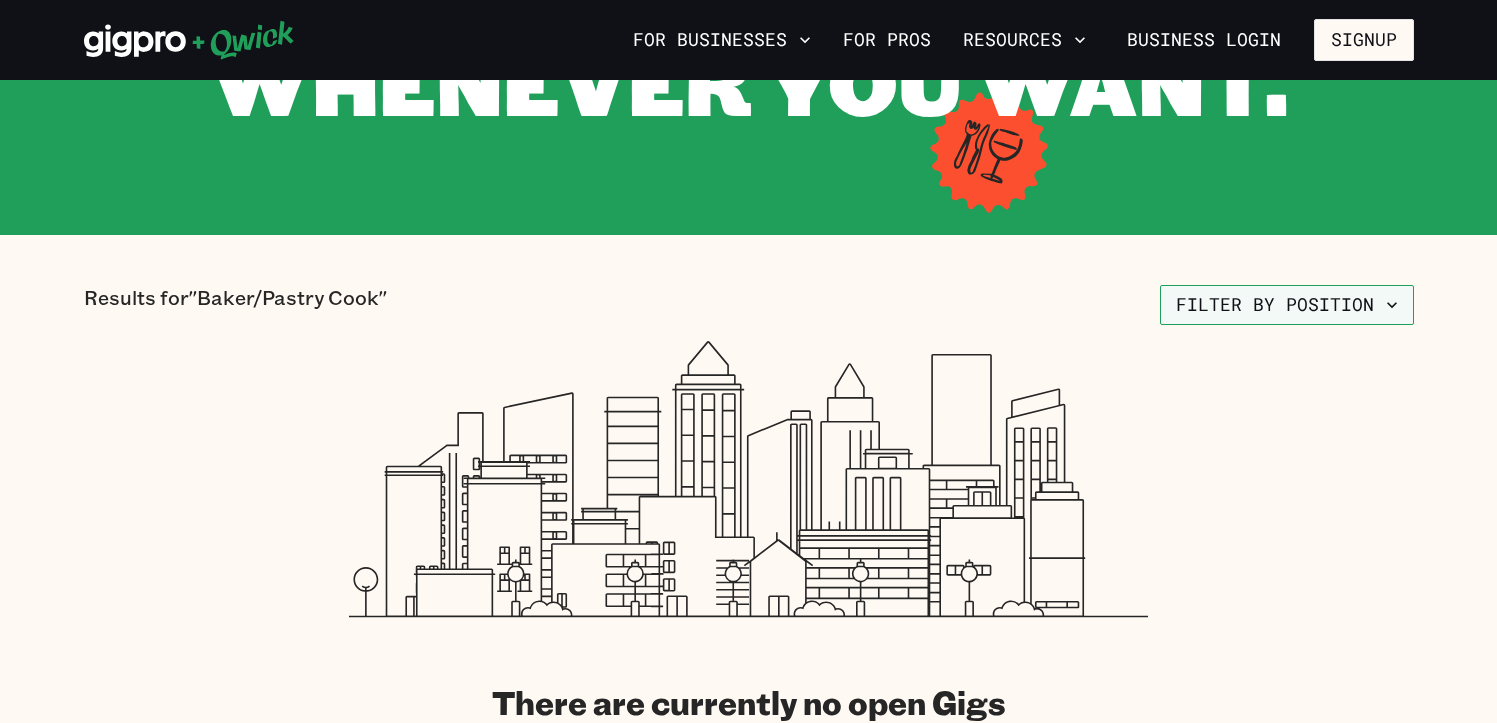 click on "Filter by position" at bounding box center (1287, 305) 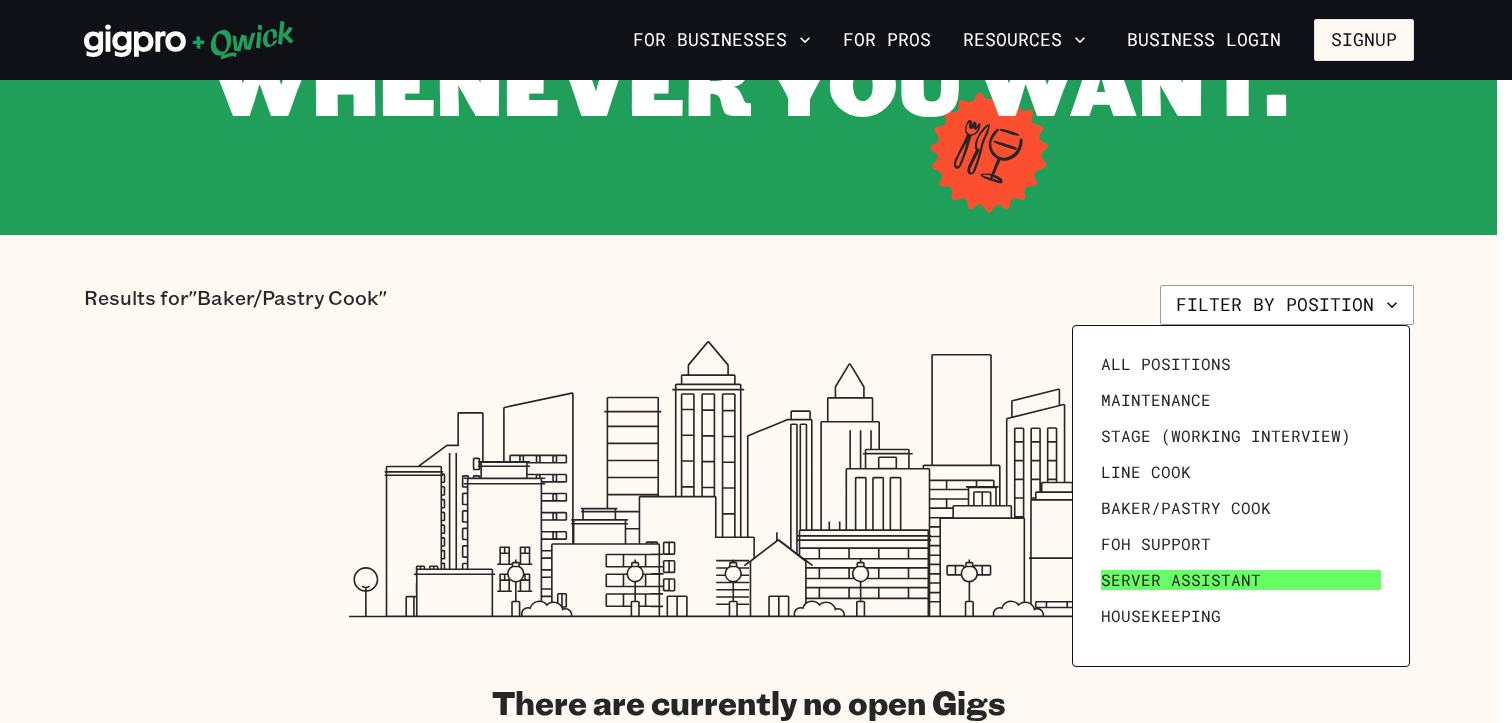 click on "Server Assistant" at bounding box center (1181, 580) 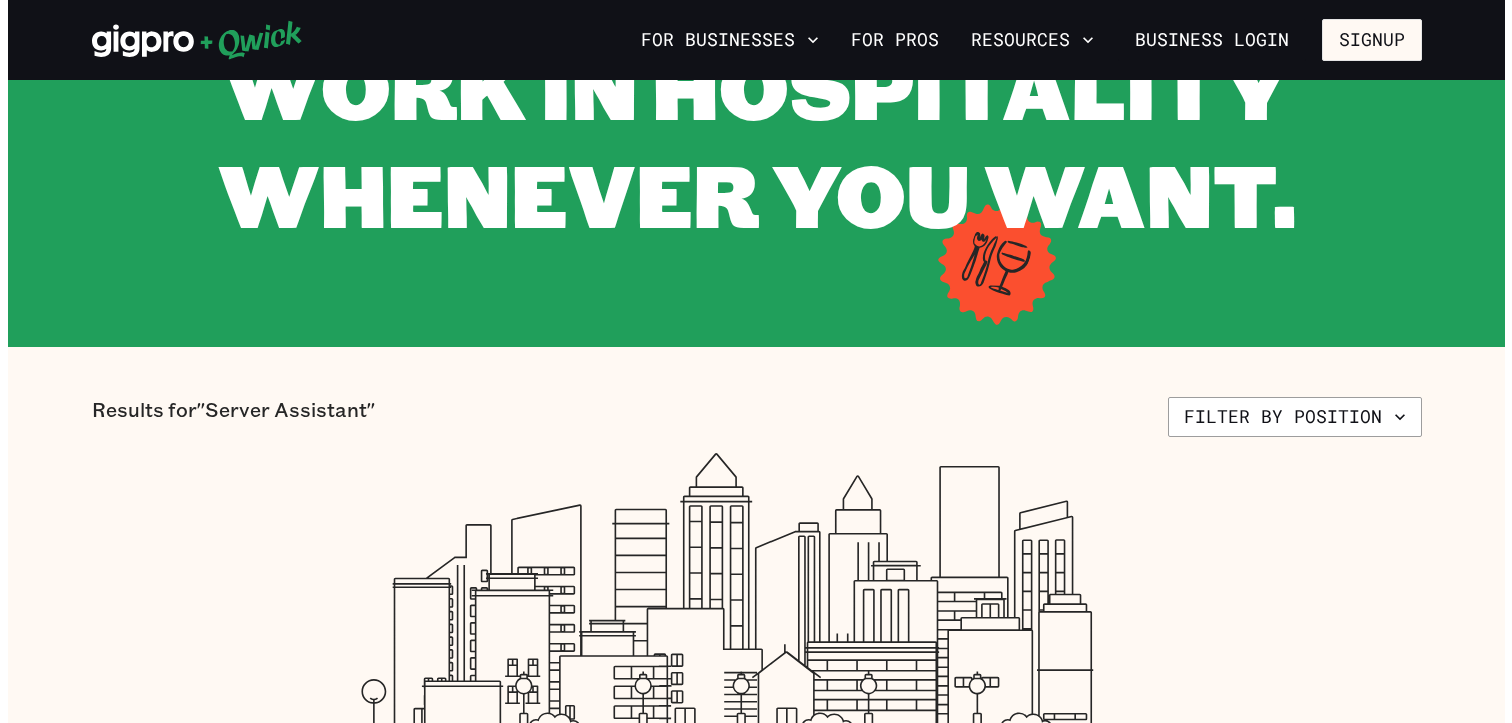 scroll, scrollTop: 100, scrollLeft: 0, axis: vertical 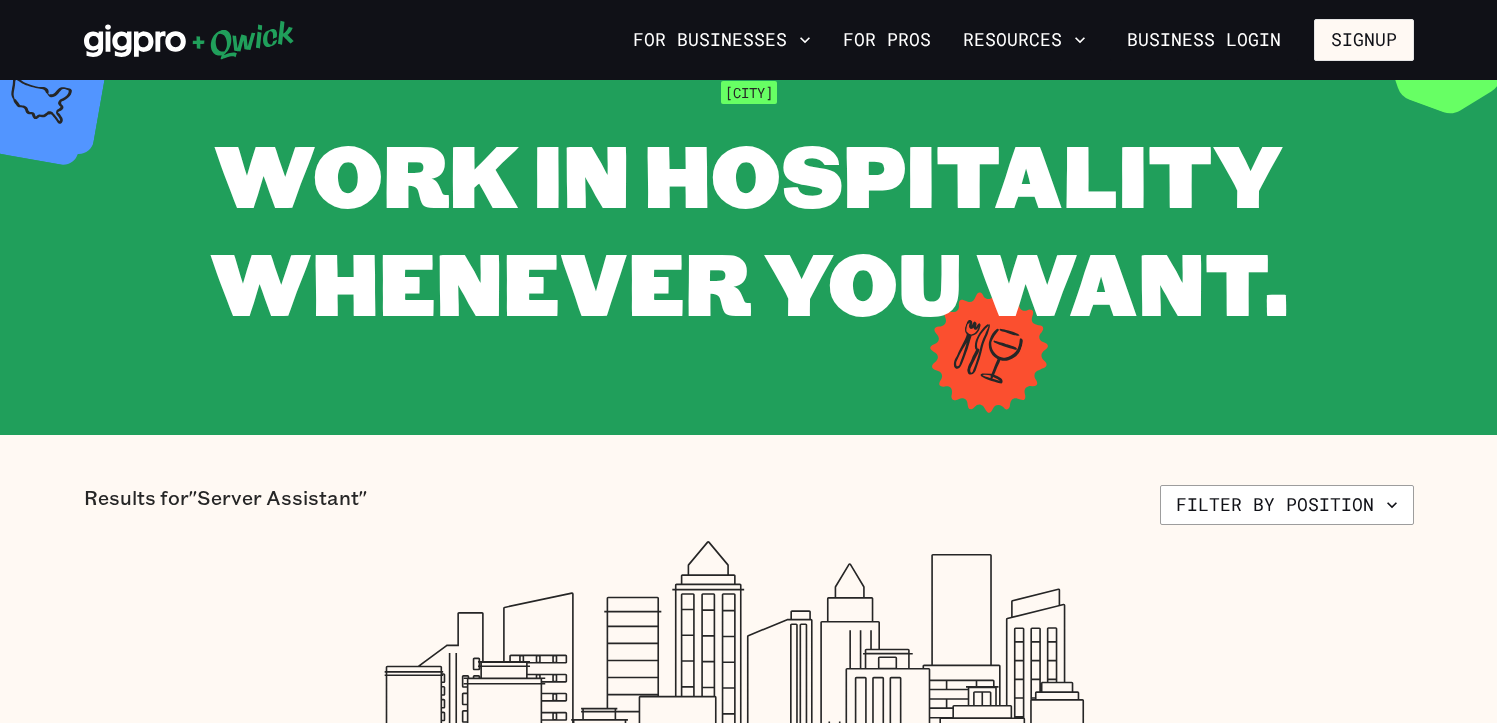 click on "Results for "Server Assistant" Filter by position There are currently no open Gigs This market might be new to Qwick or there are no positions for your selected filters, give it some time and check back in again!" at bounding box center [748, 716] 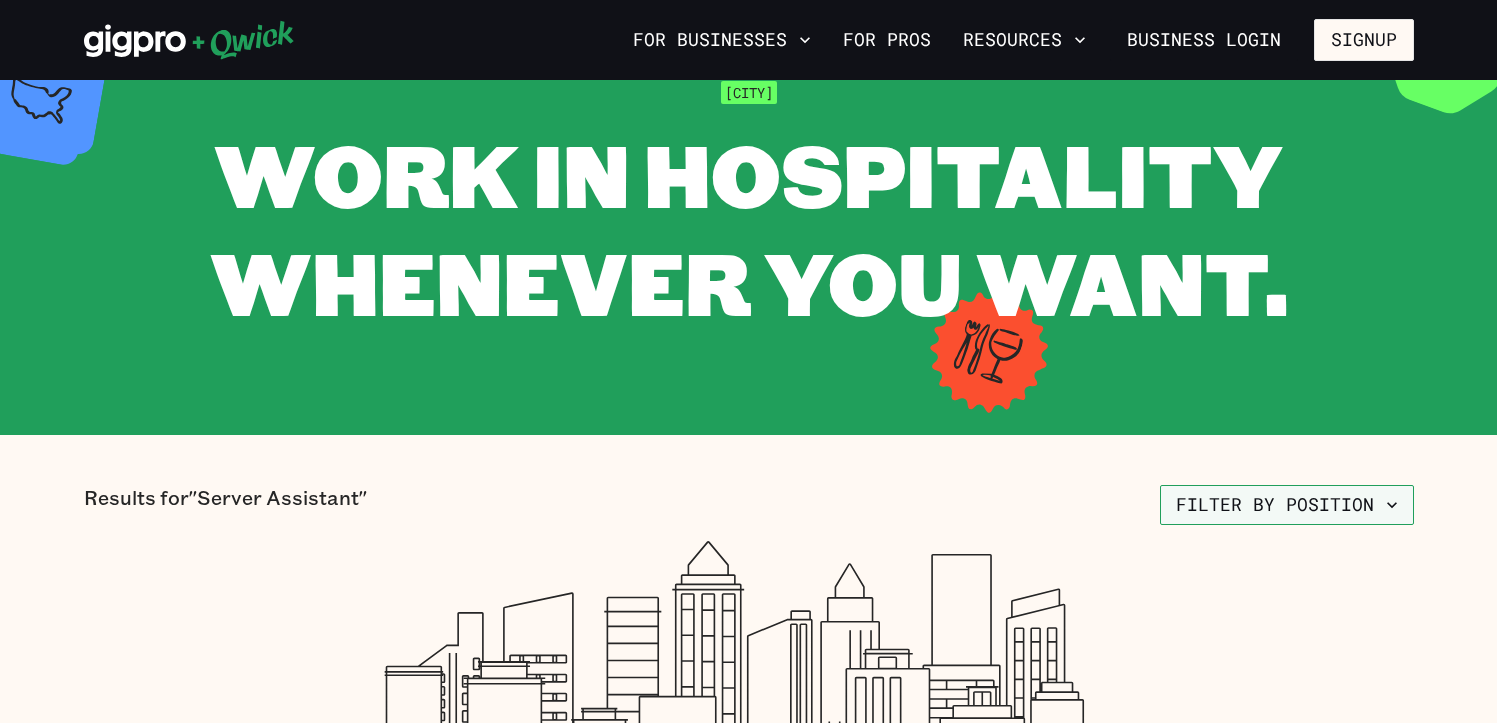 click on "Filter by position" at bounding box center (1287, 505) 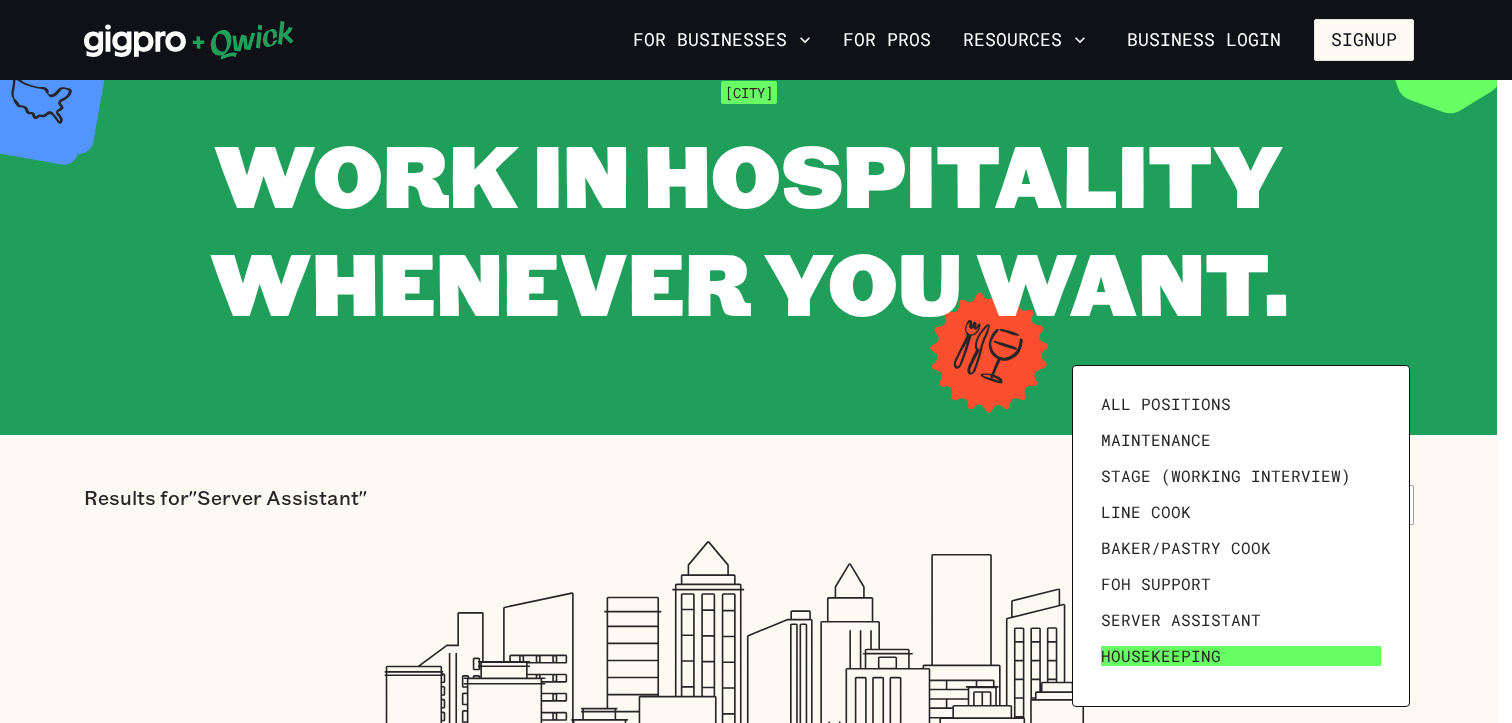 click on "Housekeeping" at bounding box center (1161, 656) 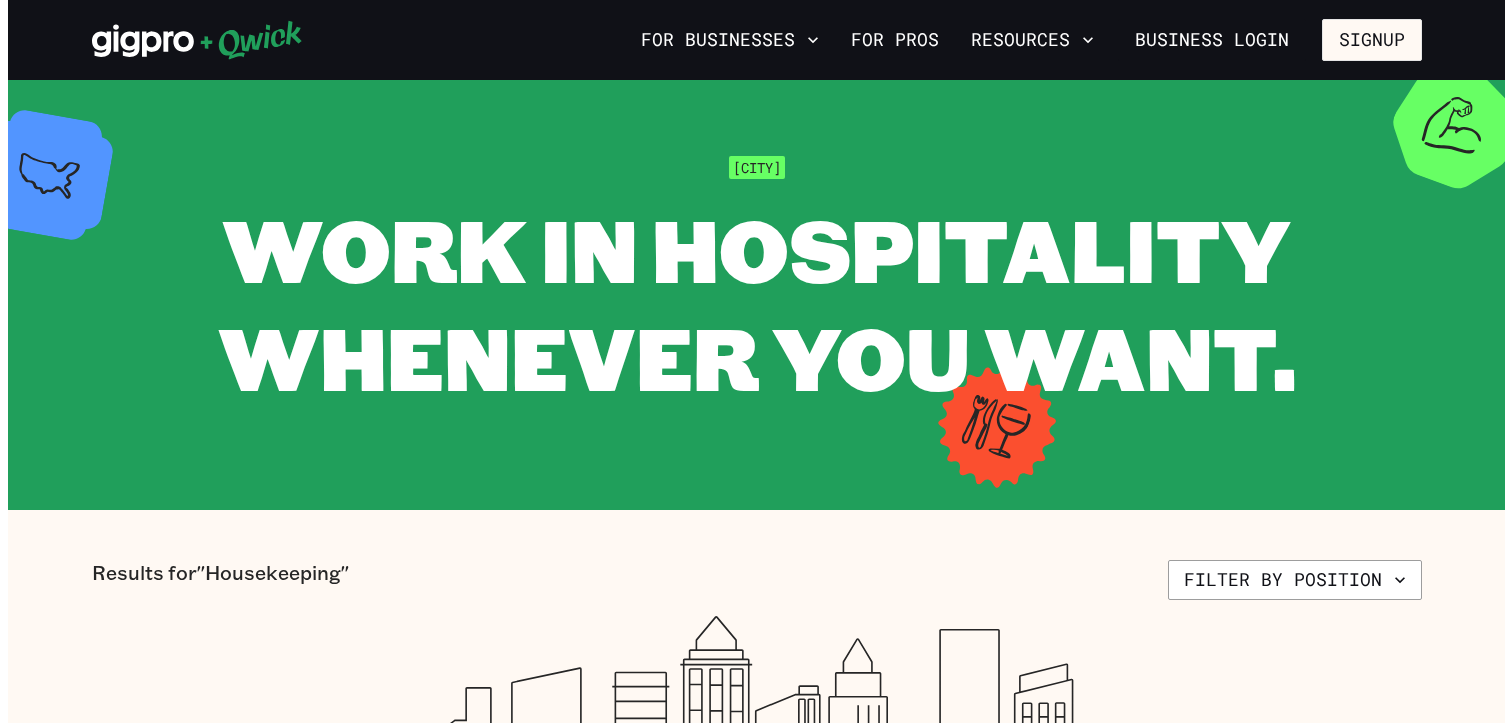 scroll, scrollTop: 0, scrollLeft: 0, axis: both 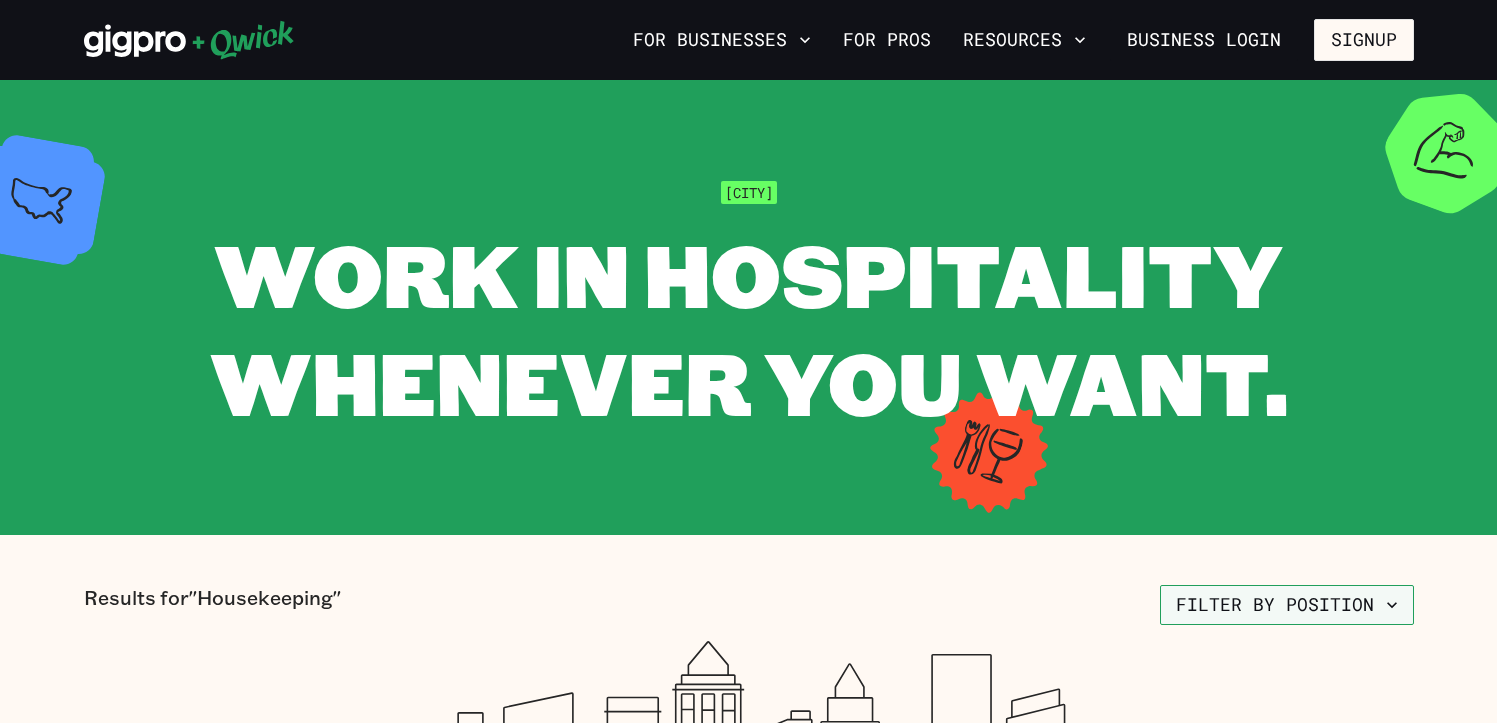 click on "Filter by position" at bounding box center (1287, 605) 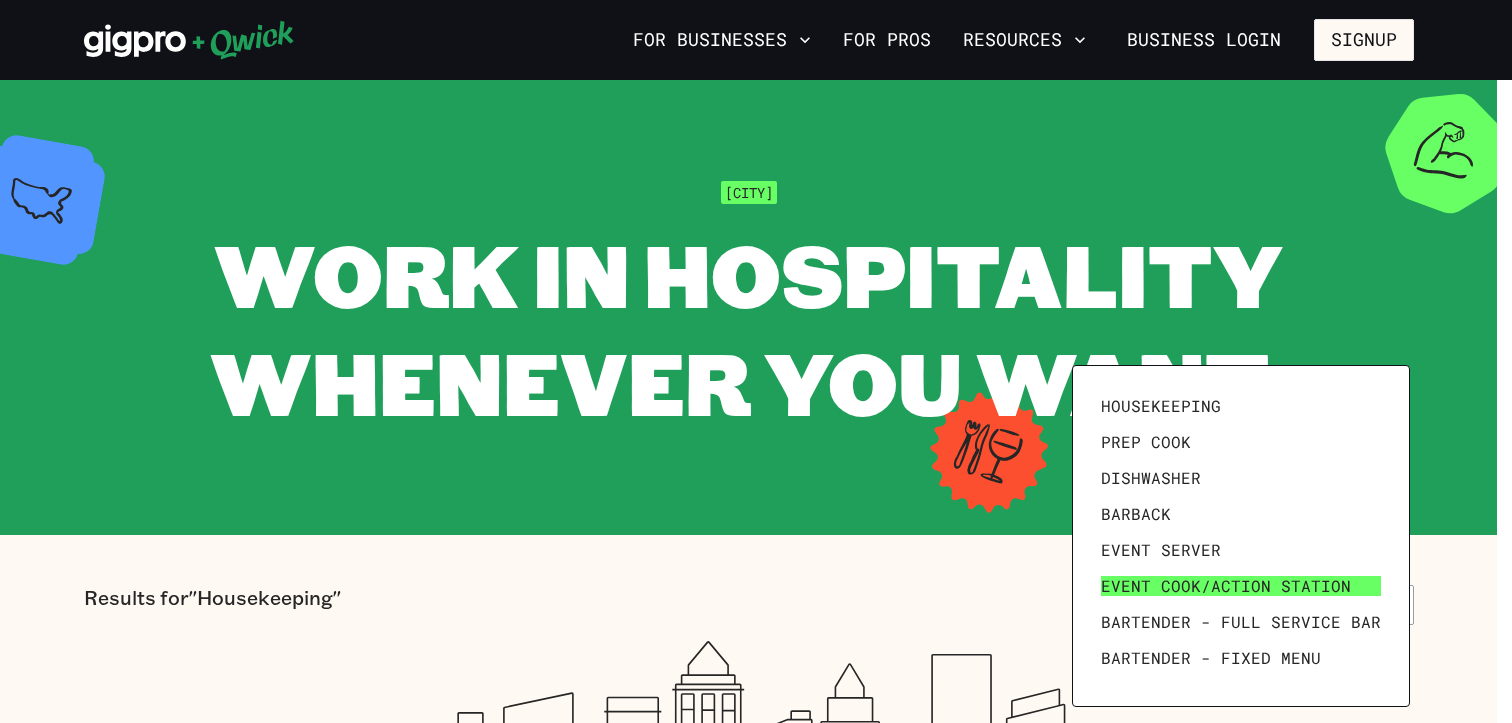 scroll, scrollTop: 276, scrollLeft: 0, axis: vertical 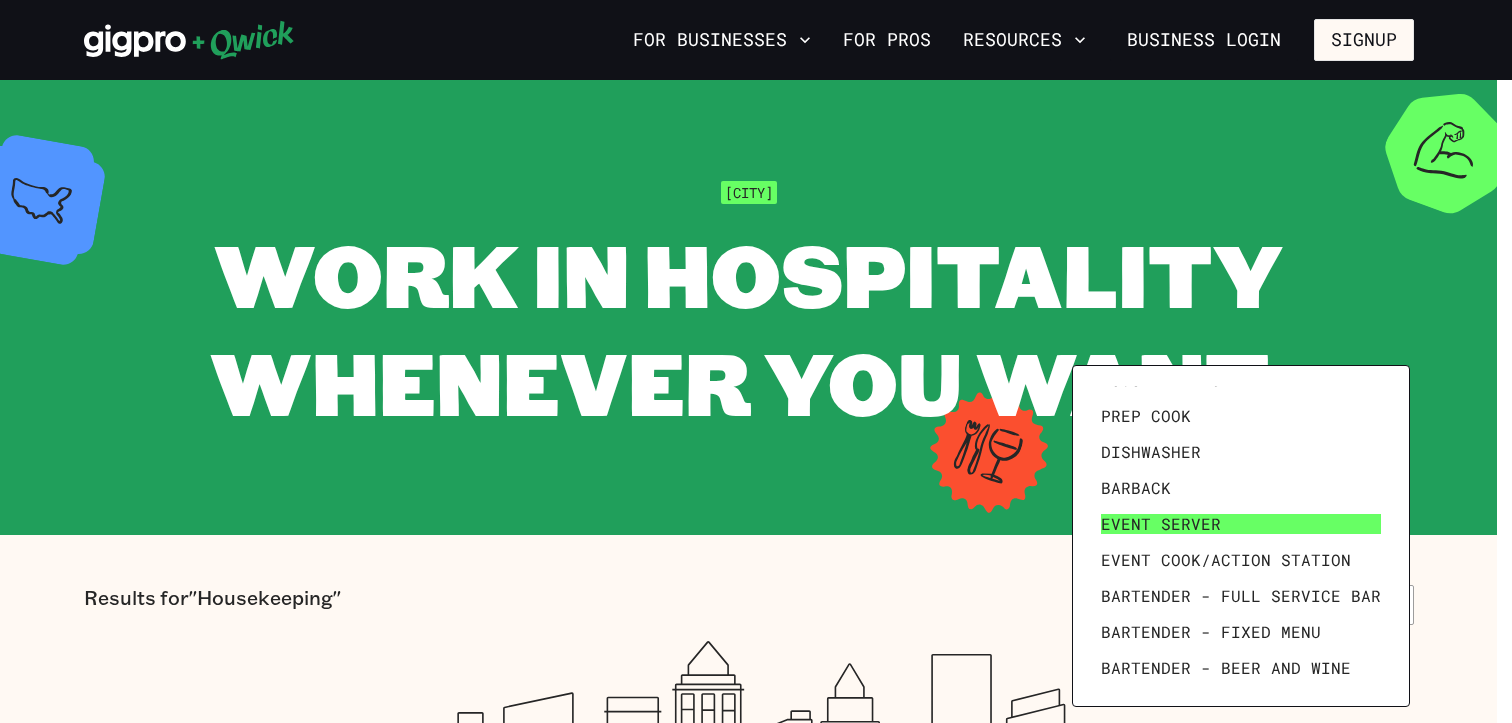 click on "Event Server" at bounding box center (1161, 524) 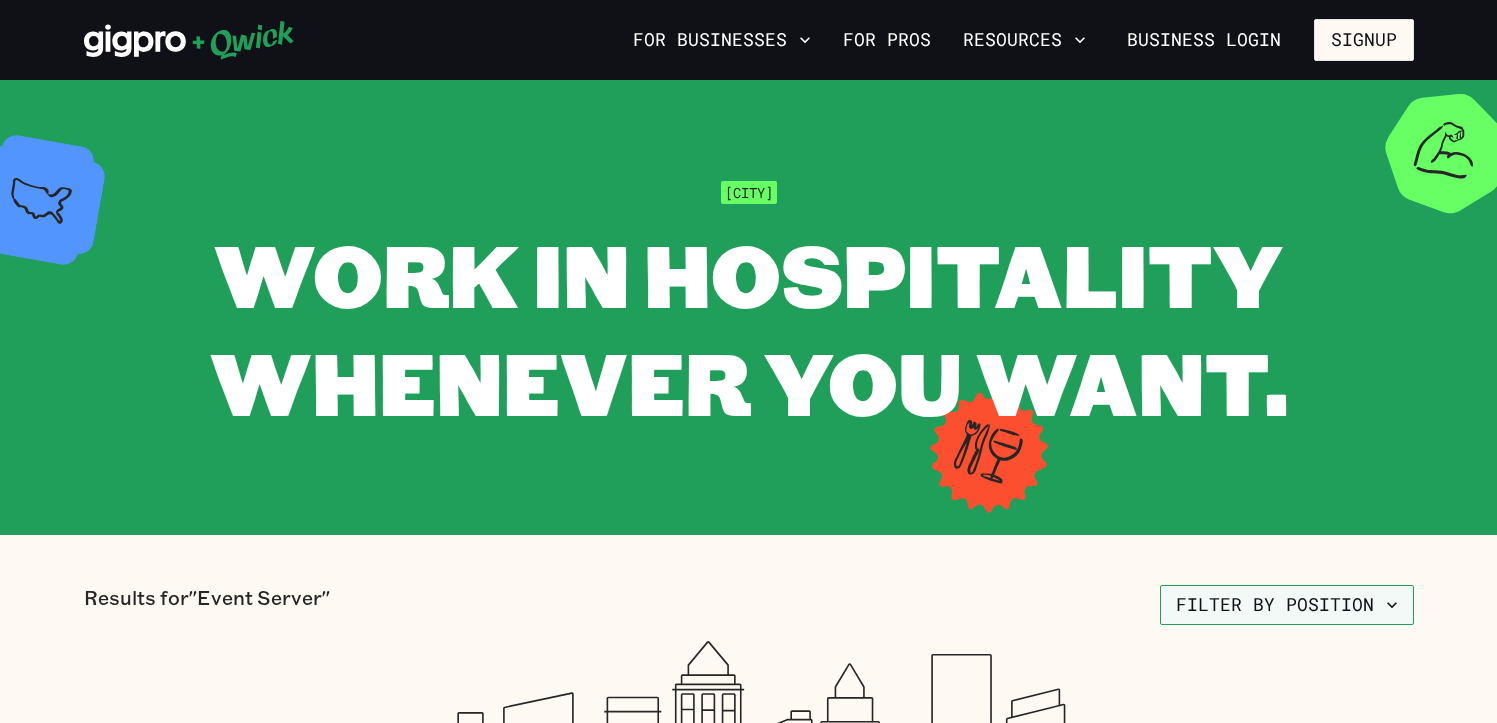 click on "Filter by position" at bounding box center [1287, 605] 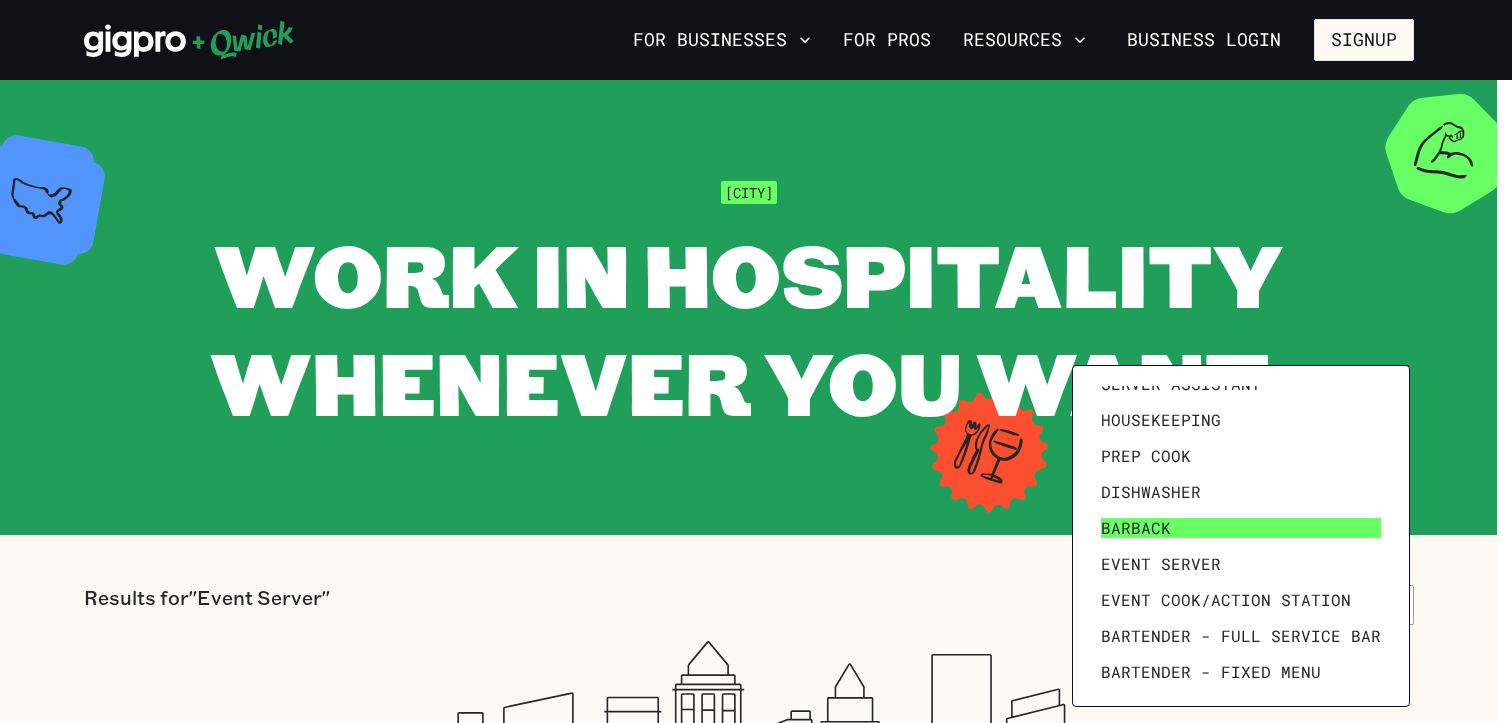 scroll, scrollTop: 276, scrollLeft: 0, axis: vertical 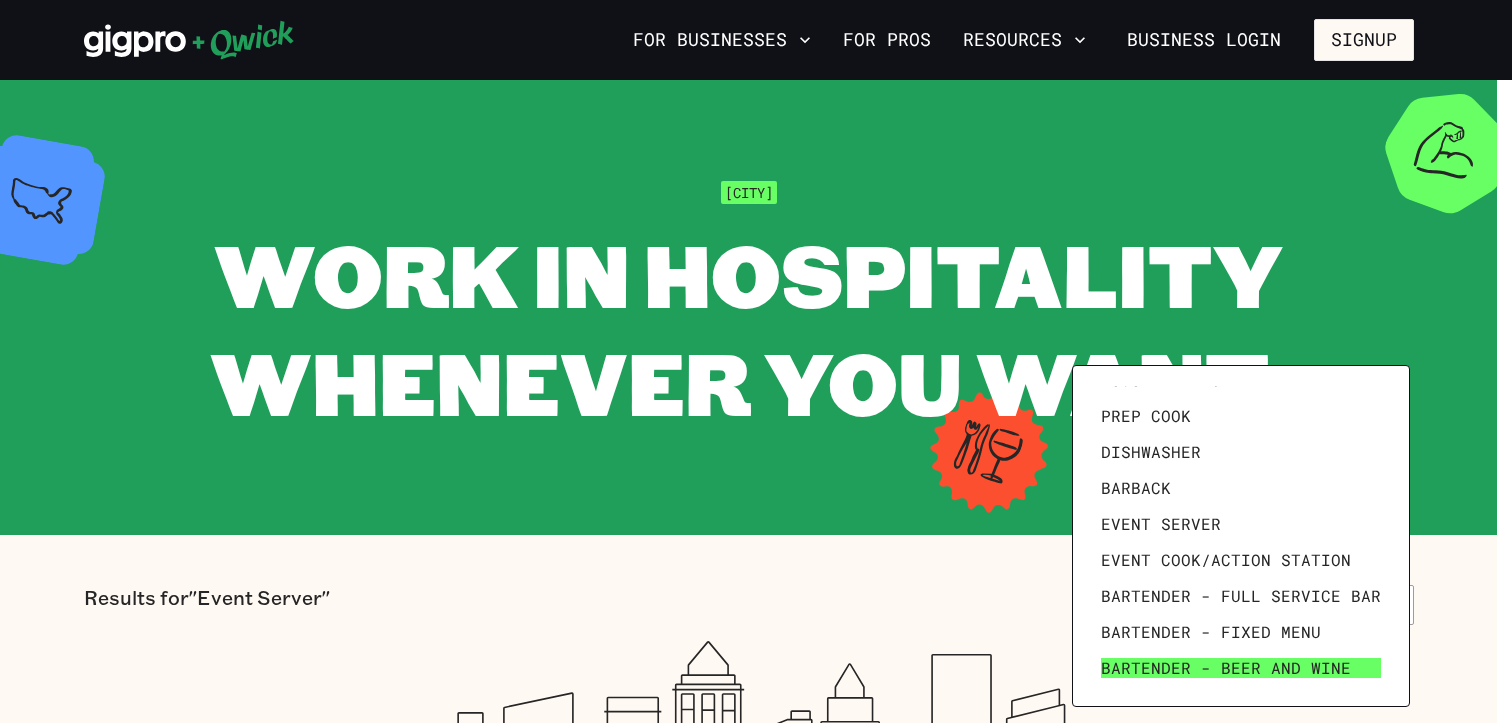 click on "Bartender - Beer and Wine" at bounding box center (1226, 668) 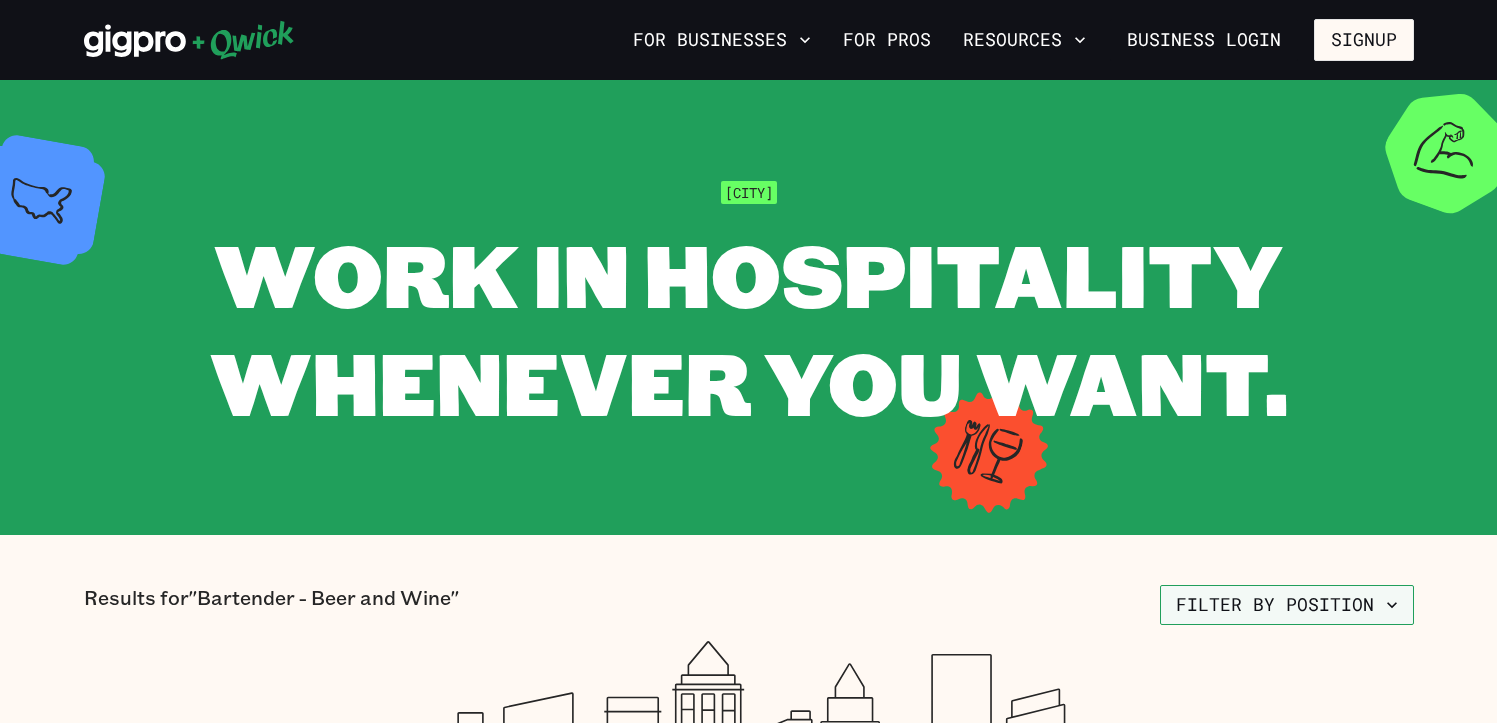 click on "Filter by position" at bounding box center [1287, 605] 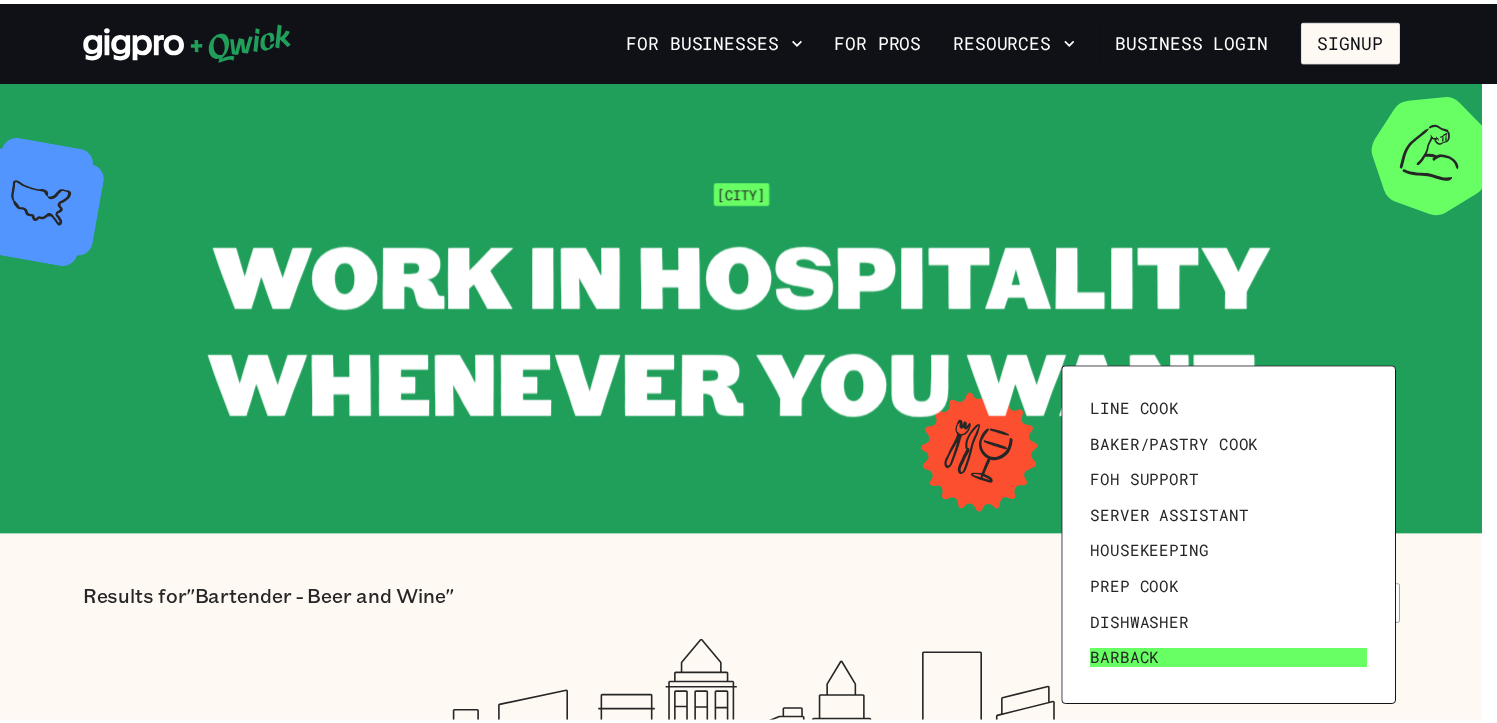 scroll, scrollTop: 276, scrollLeft: 0, axis: vertical 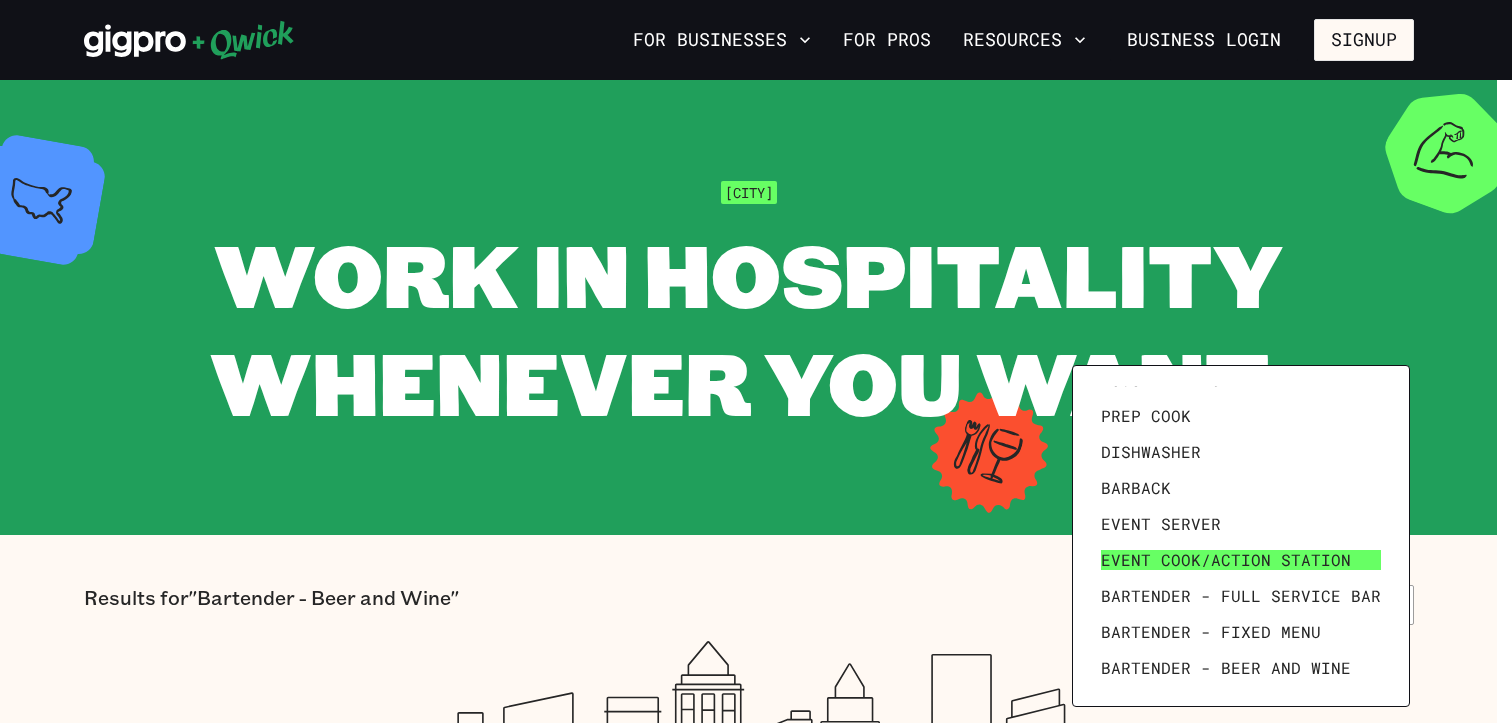click on "Event Cook/Action Station" at bounding box center (1226, 560) 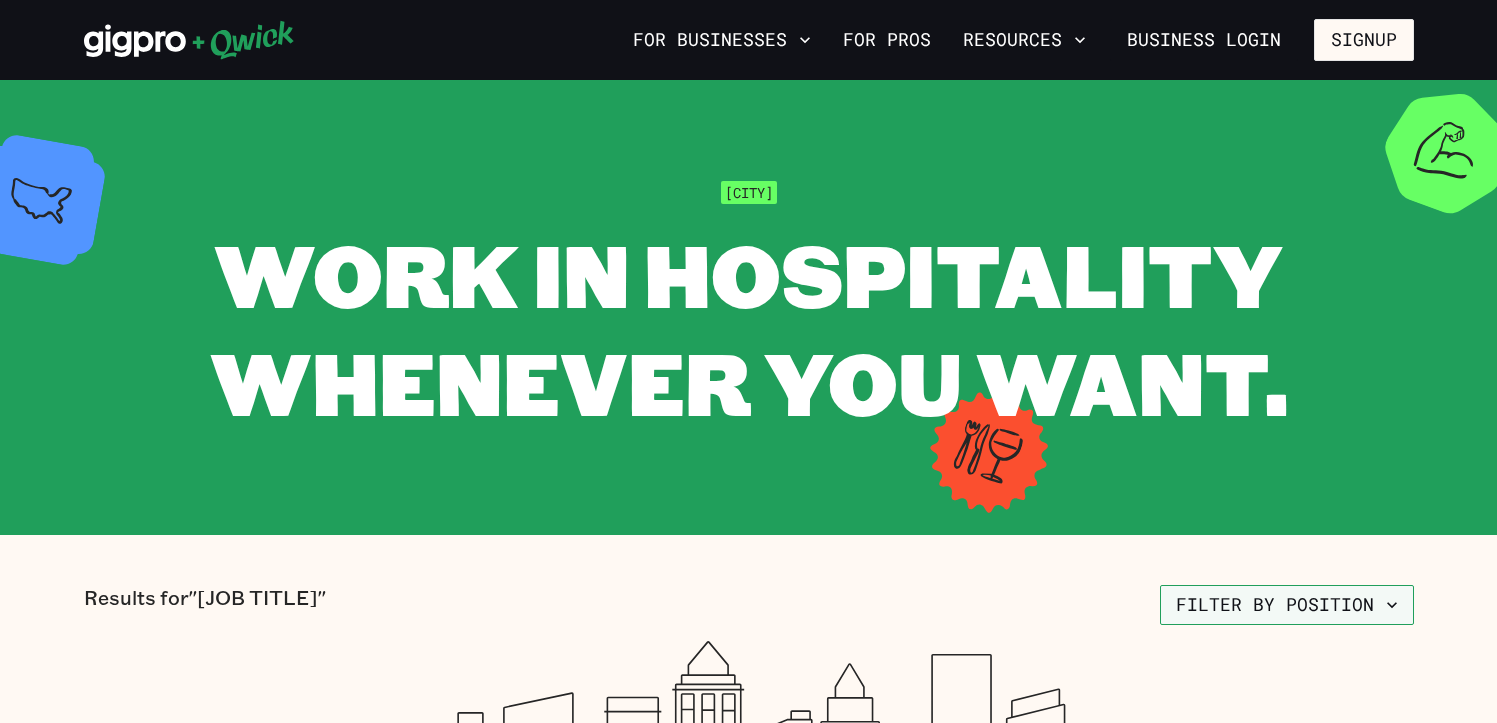 click on "Filter by position" at bounding box center [1287, 605] 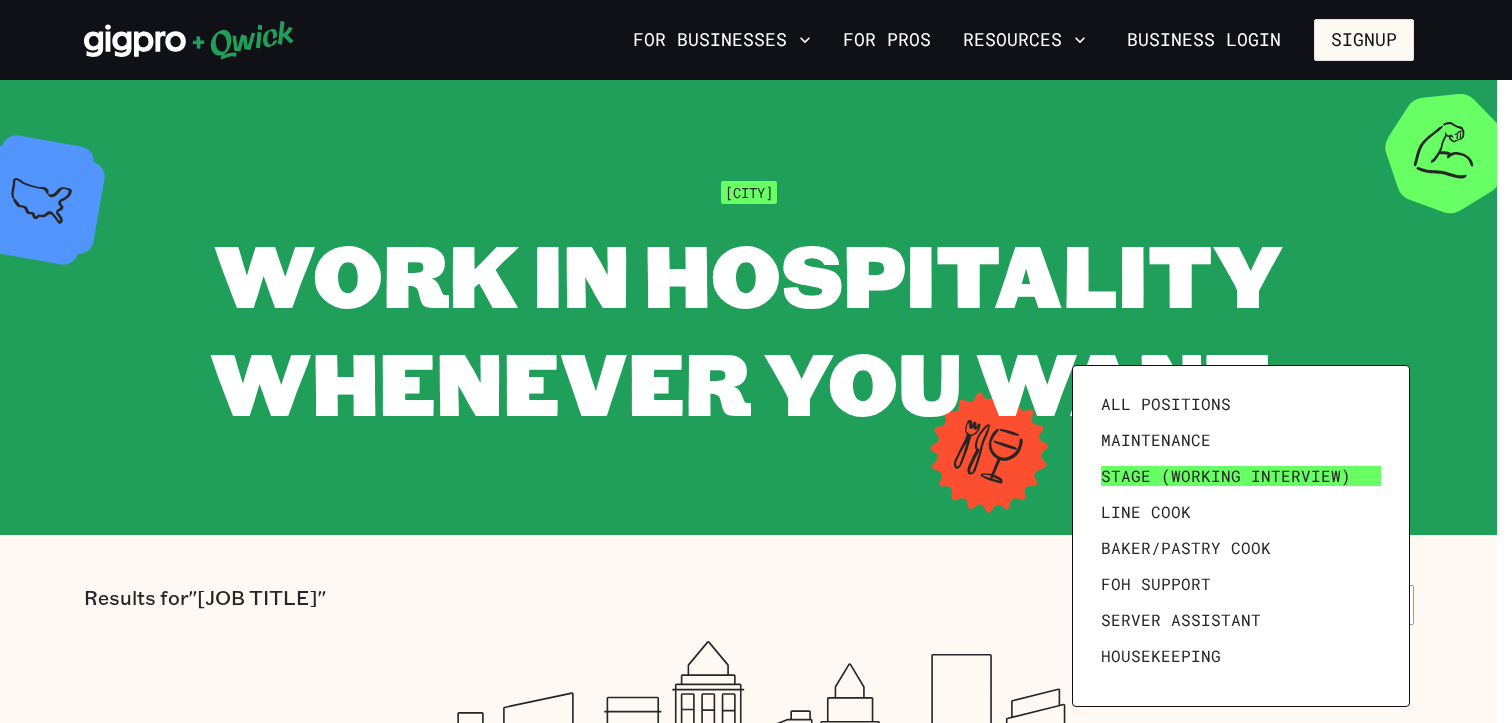 click on "Stage (working interview)" at bounding box center (1226, 476) 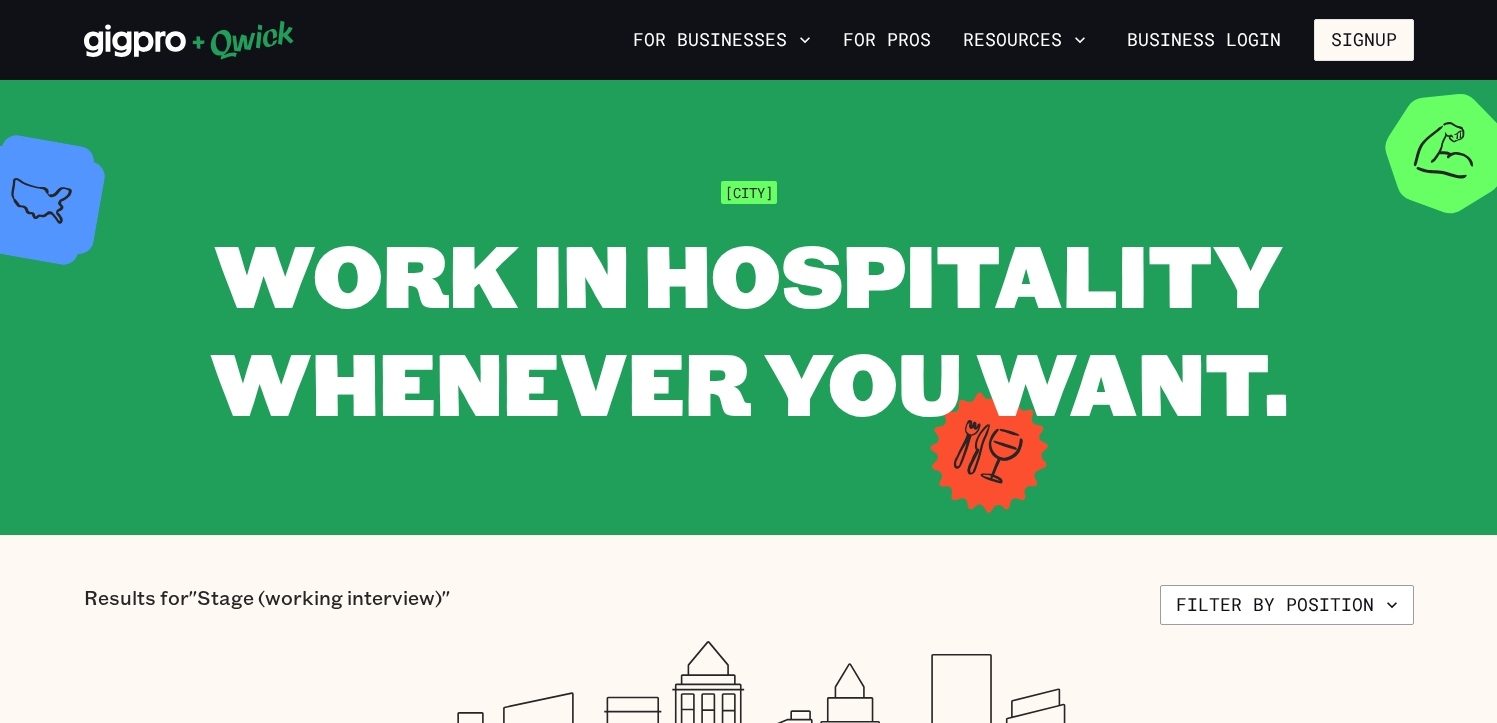click on "Results for "Stage (working interview)" Filter by position There are currently no open Gigs This market might be new to Qwick or there are no positions for your selected filters, give it some time and check back in again!" at bounding box center [748, 816] 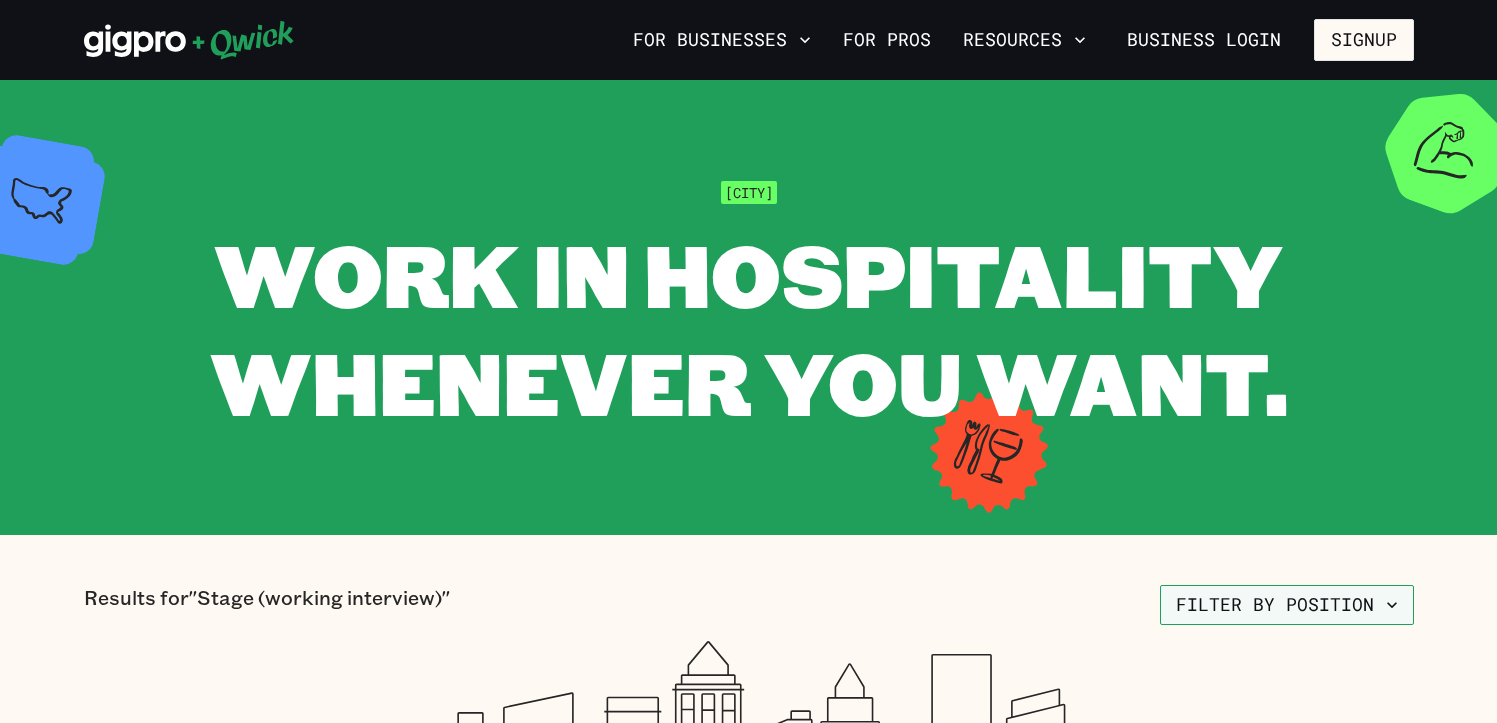 click on "Filter by position" at bounding box center [1287, 605] 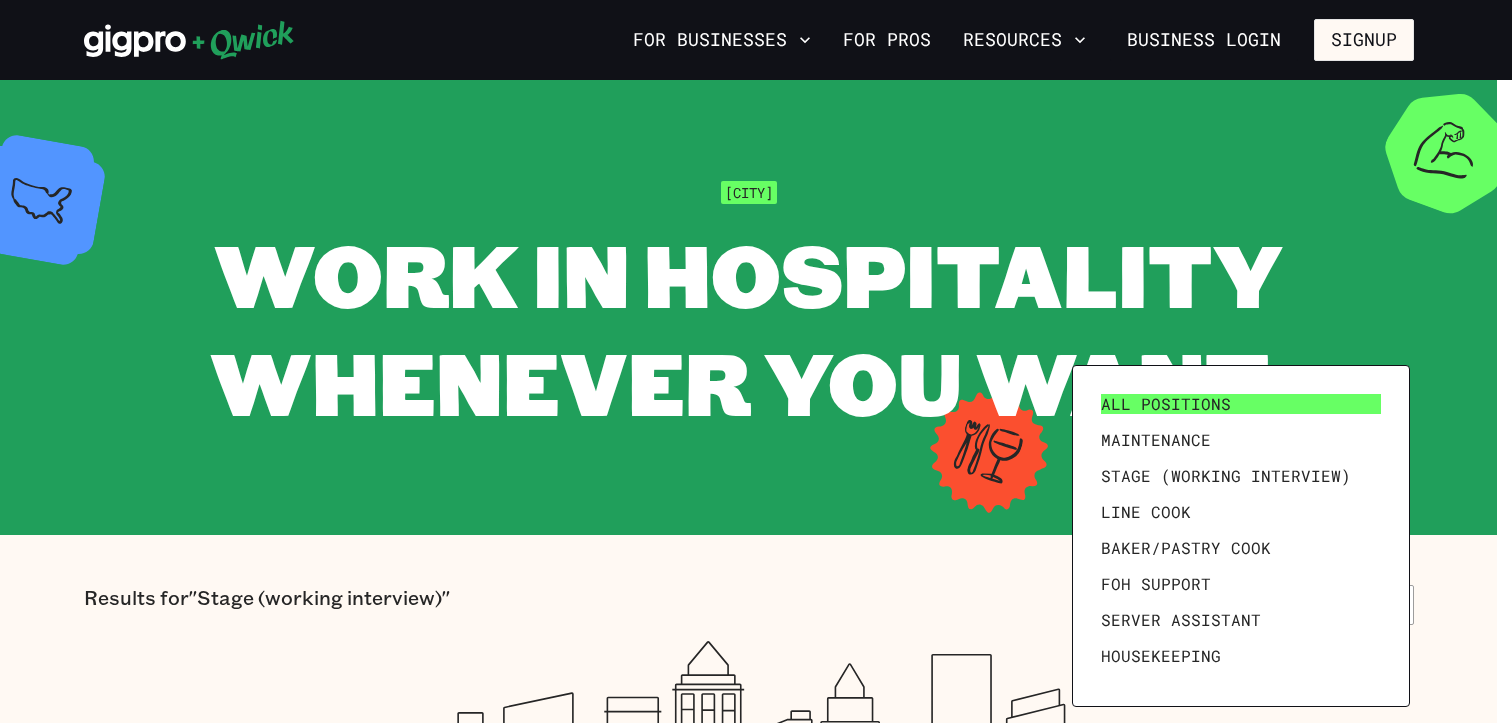 click on "All Positions" at bounding box center [1166, 404] 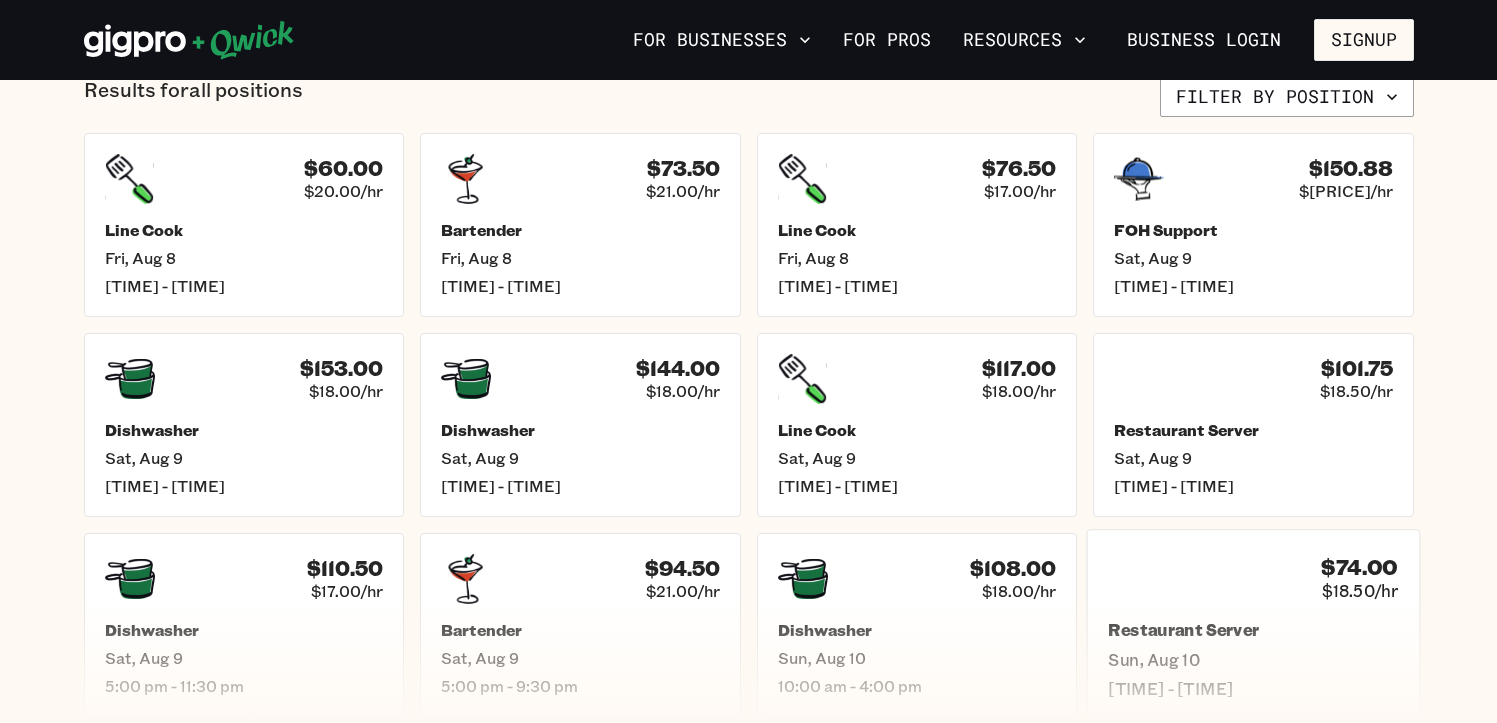 scroll, scrollTop: 800, scrollLeft: 0, axis: vertical 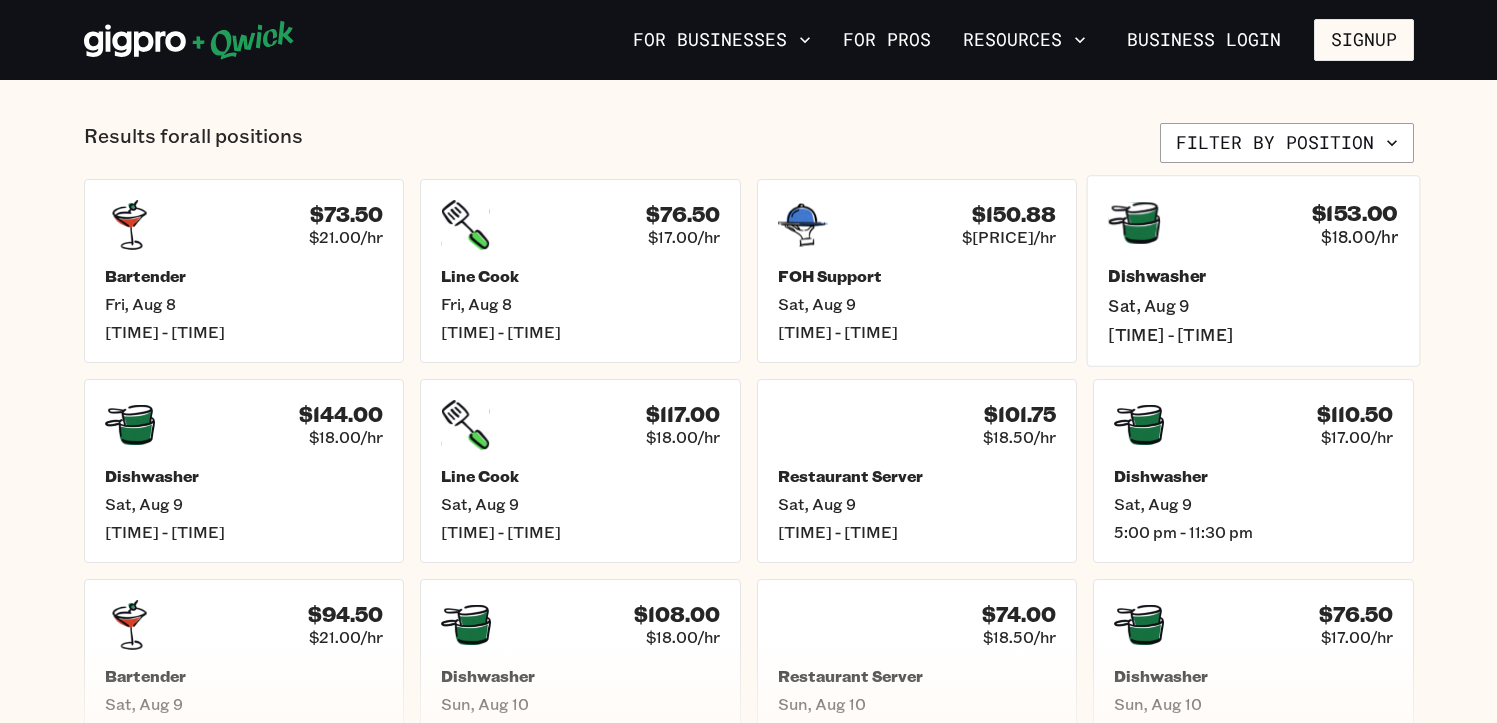 click on "Sat, Aug 9" at bounding box center [1253, 305] 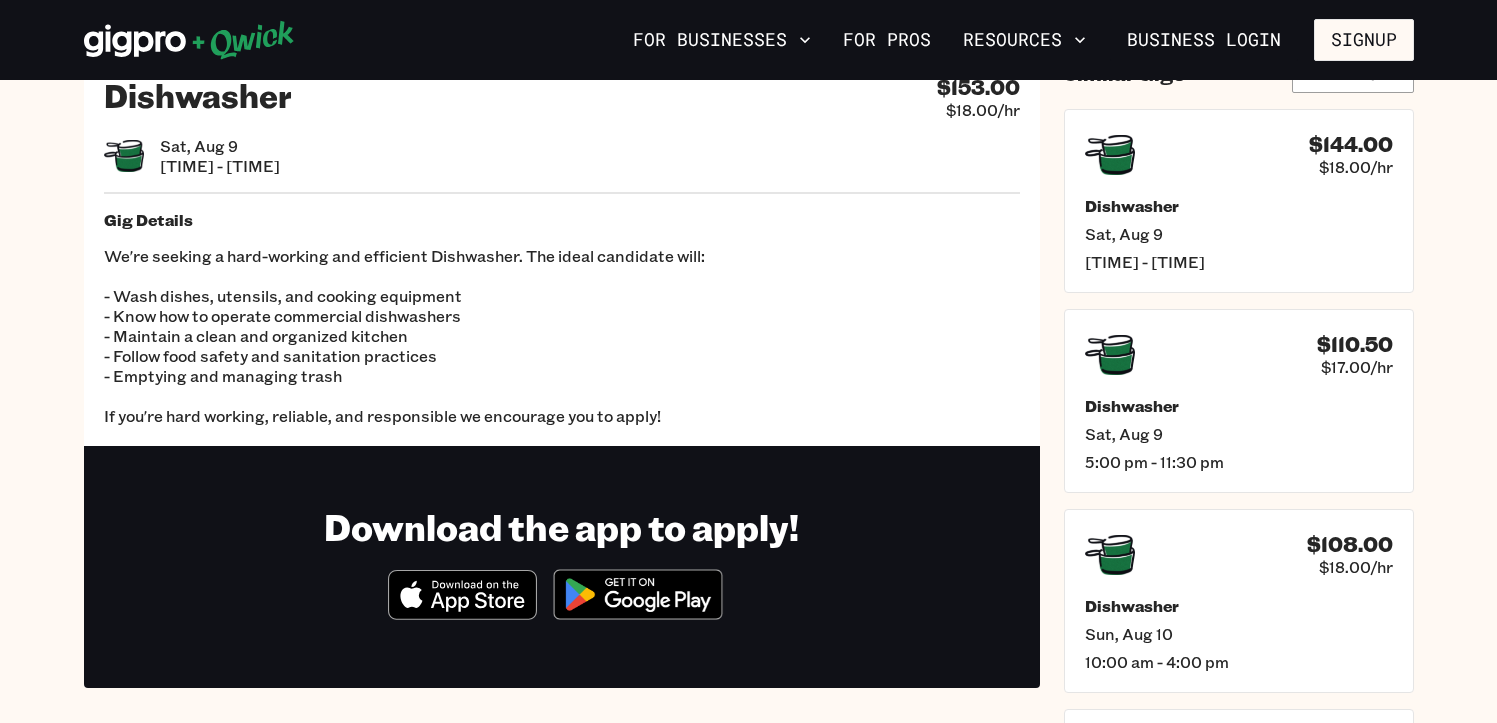 scroll, scrollTop: 0, scrollLeft: 0, axis: both 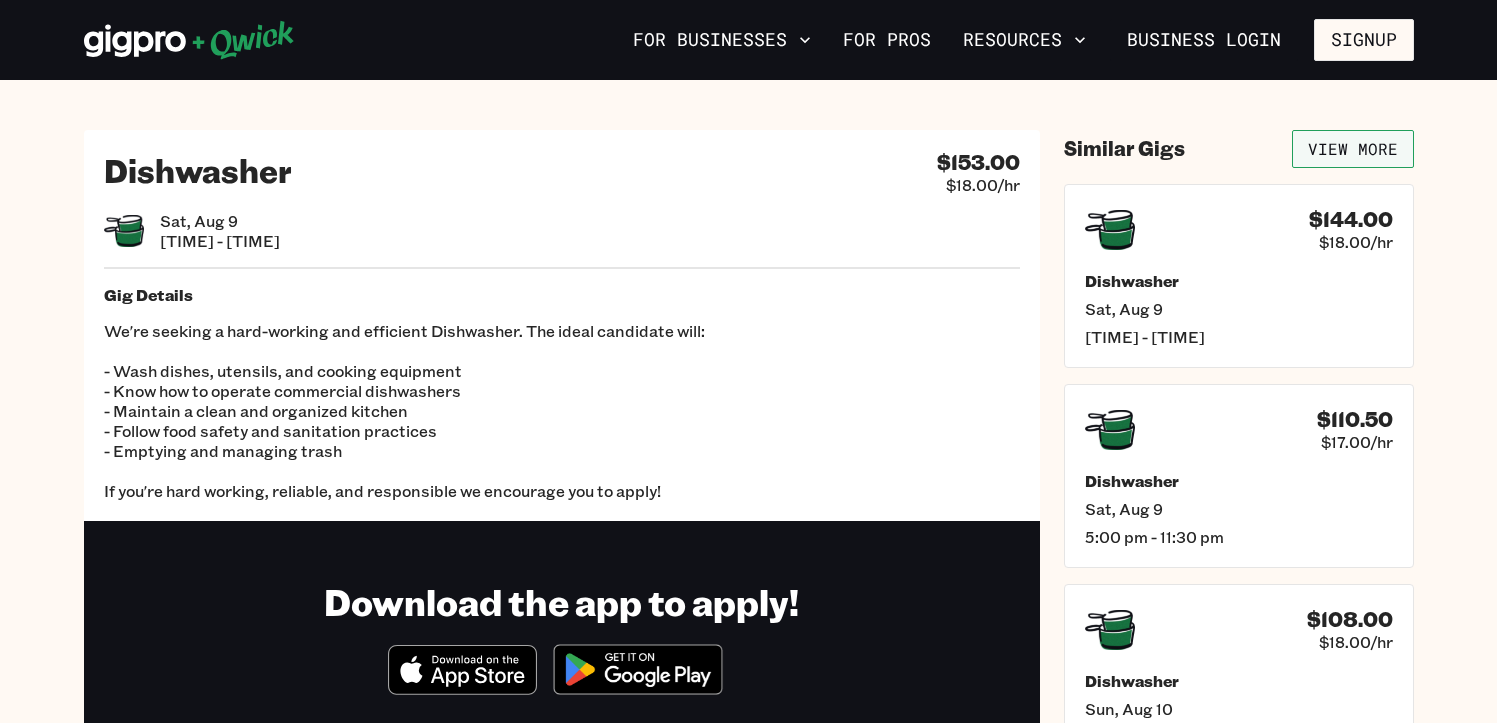 click on "View More" at bounding box center [1353, 149] 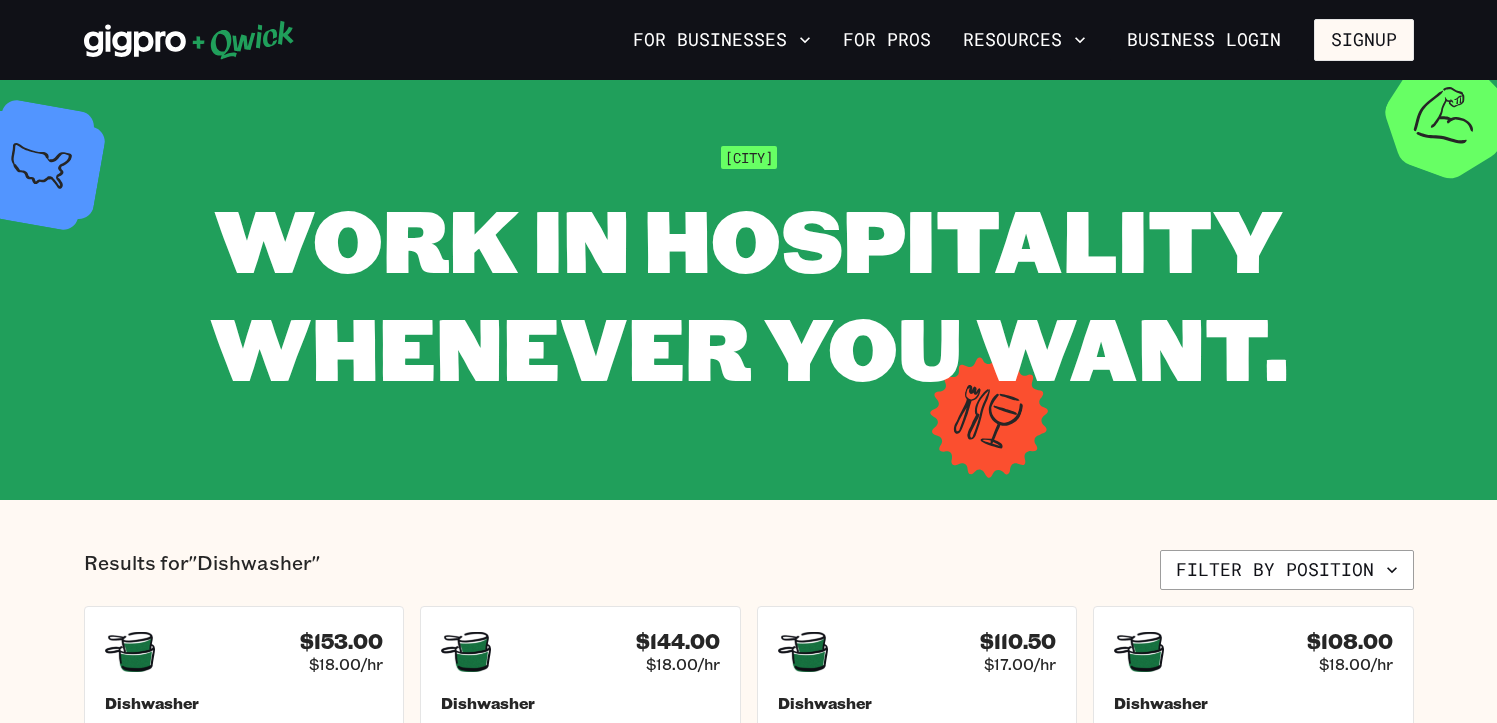 scroll, scrollTop: 0, scrollLeft: 0, axis: both 